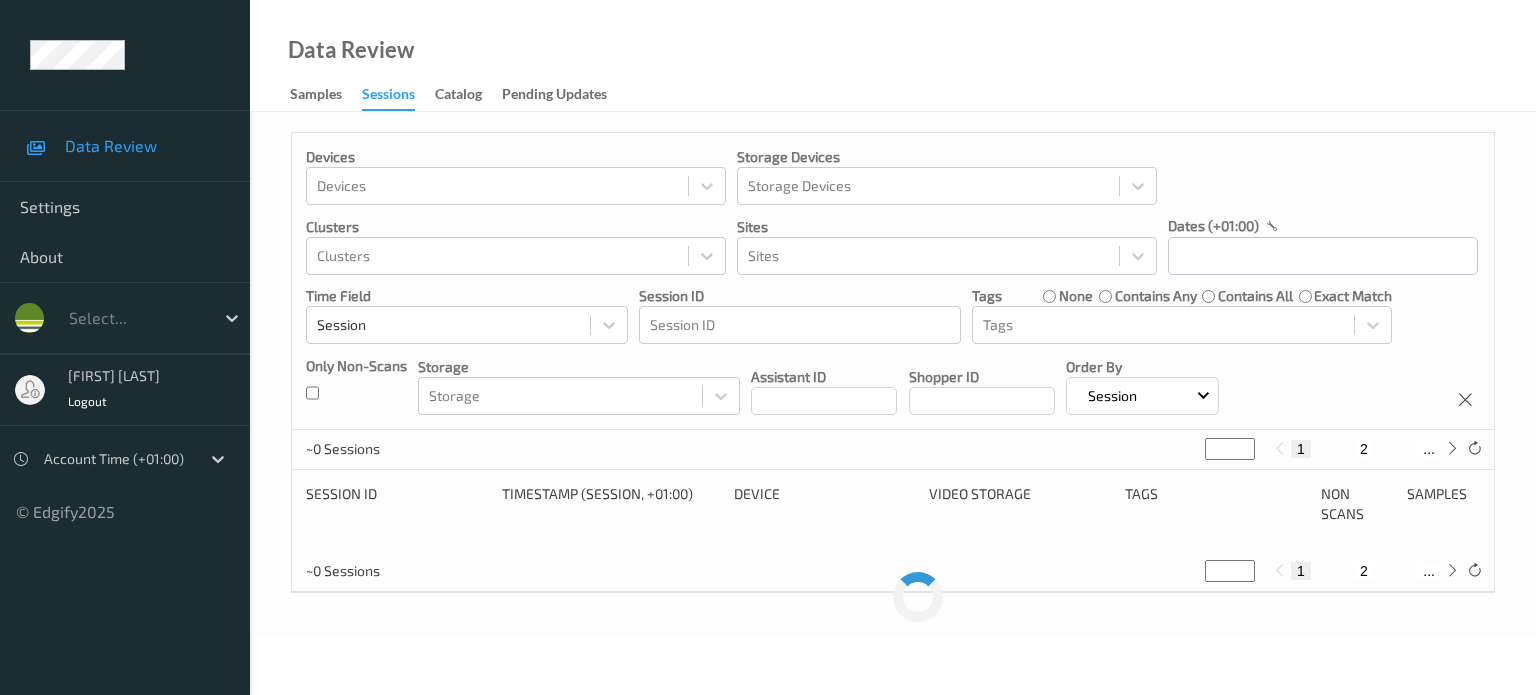 scroll, scrollTop: 0, scrollLeft: 0, axis: both 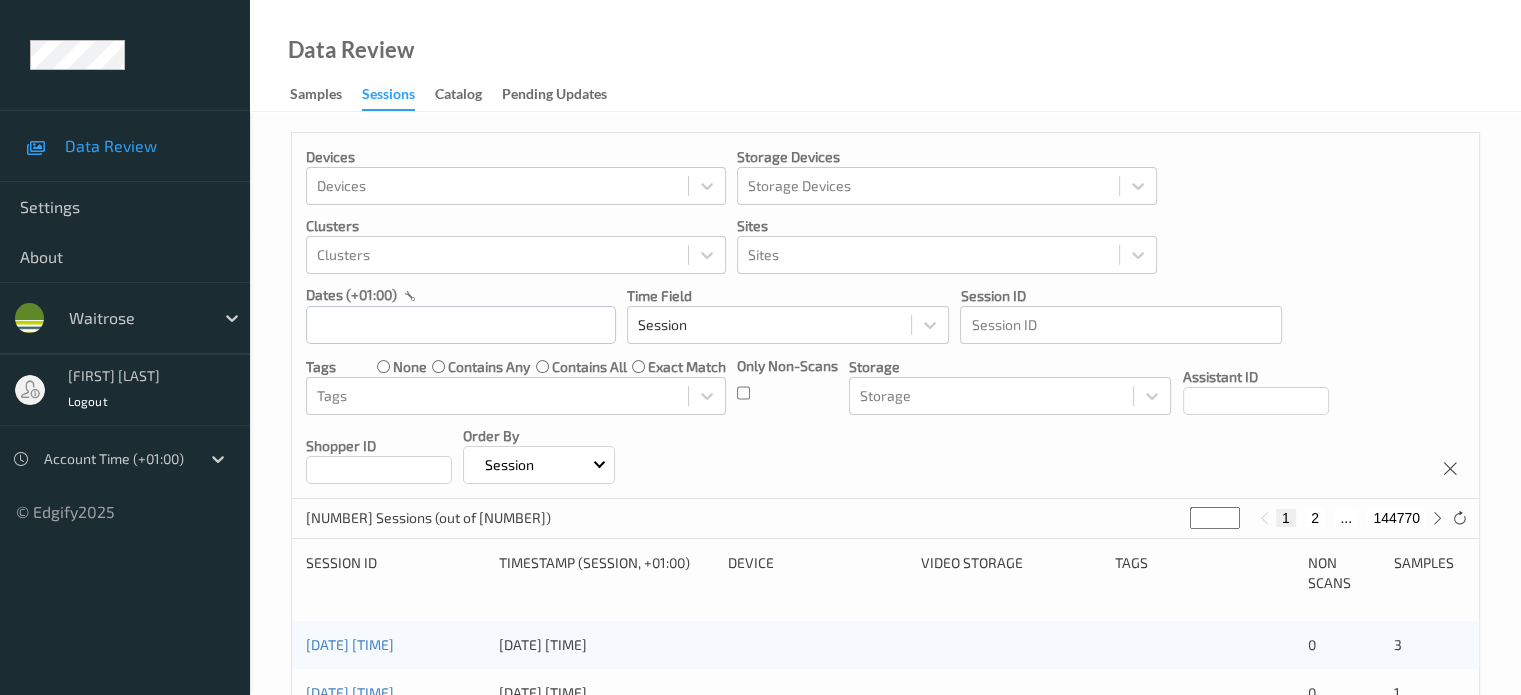 click on "Sessions" at bounding box center [388, 97] 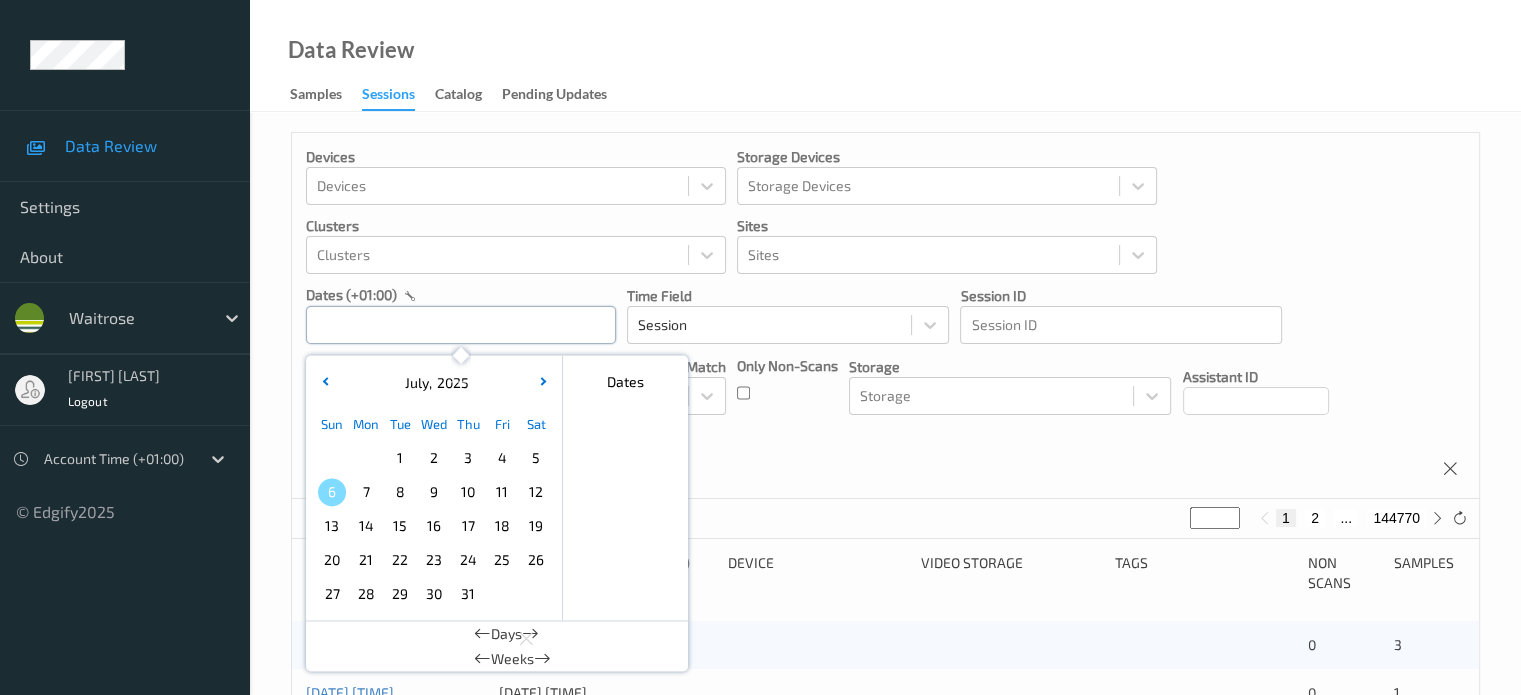 click at bounding box center [461, 325] 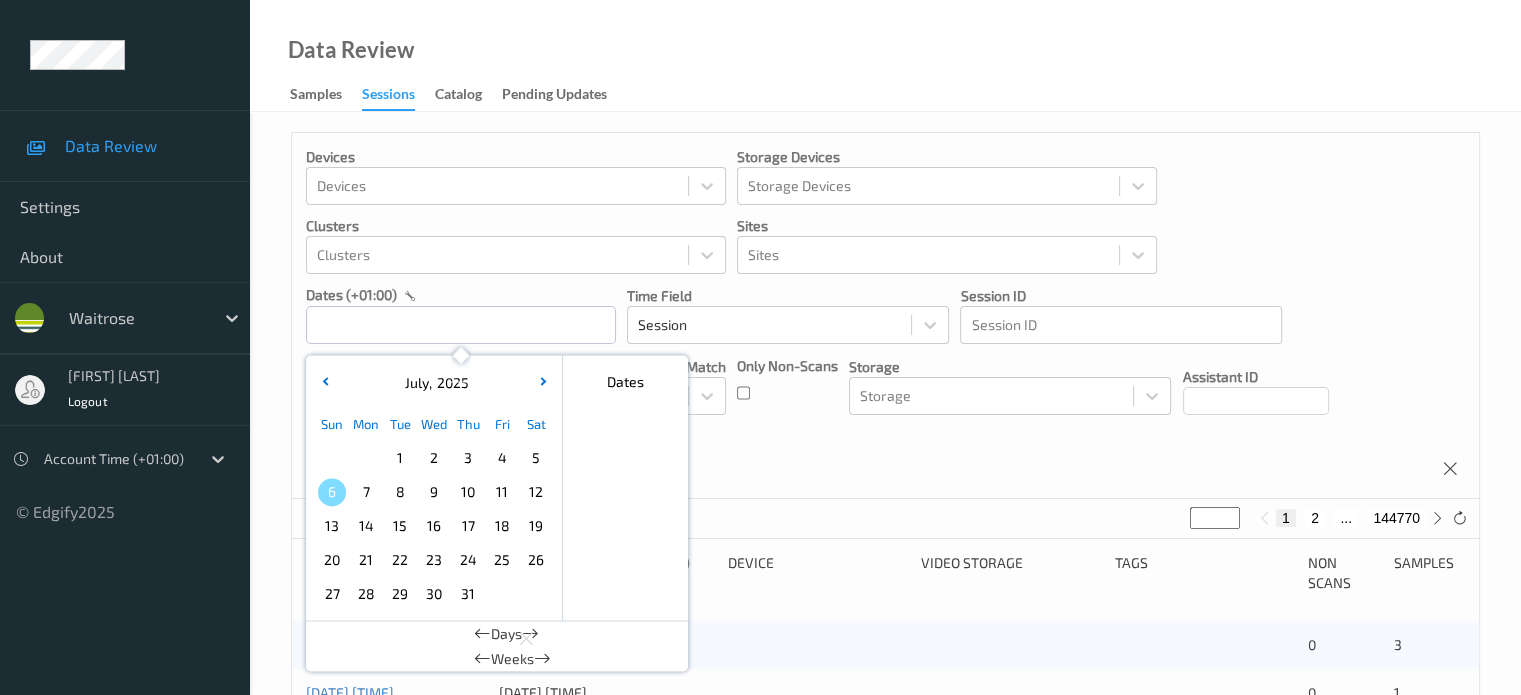 click on "5" at bounding box center [536, 458] 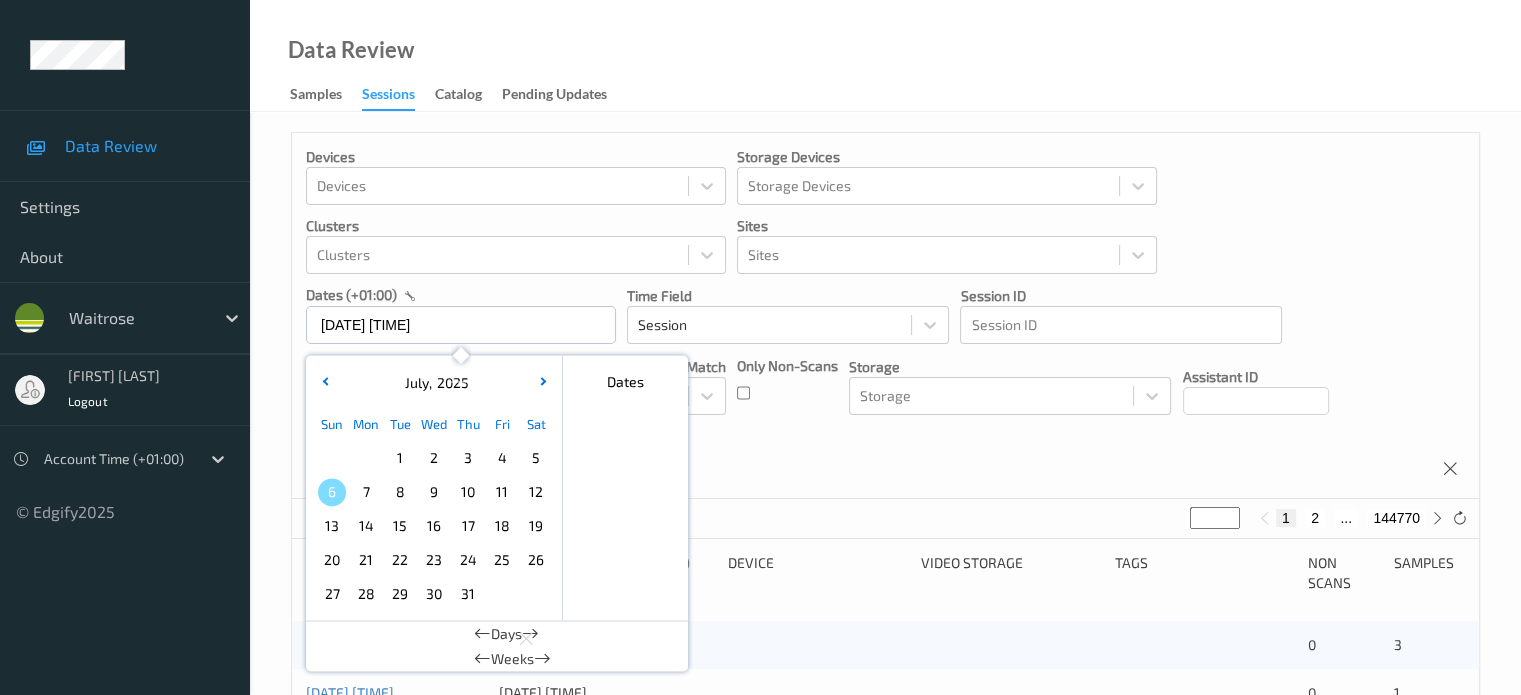 click on "5" at bounding box center (536, 458) 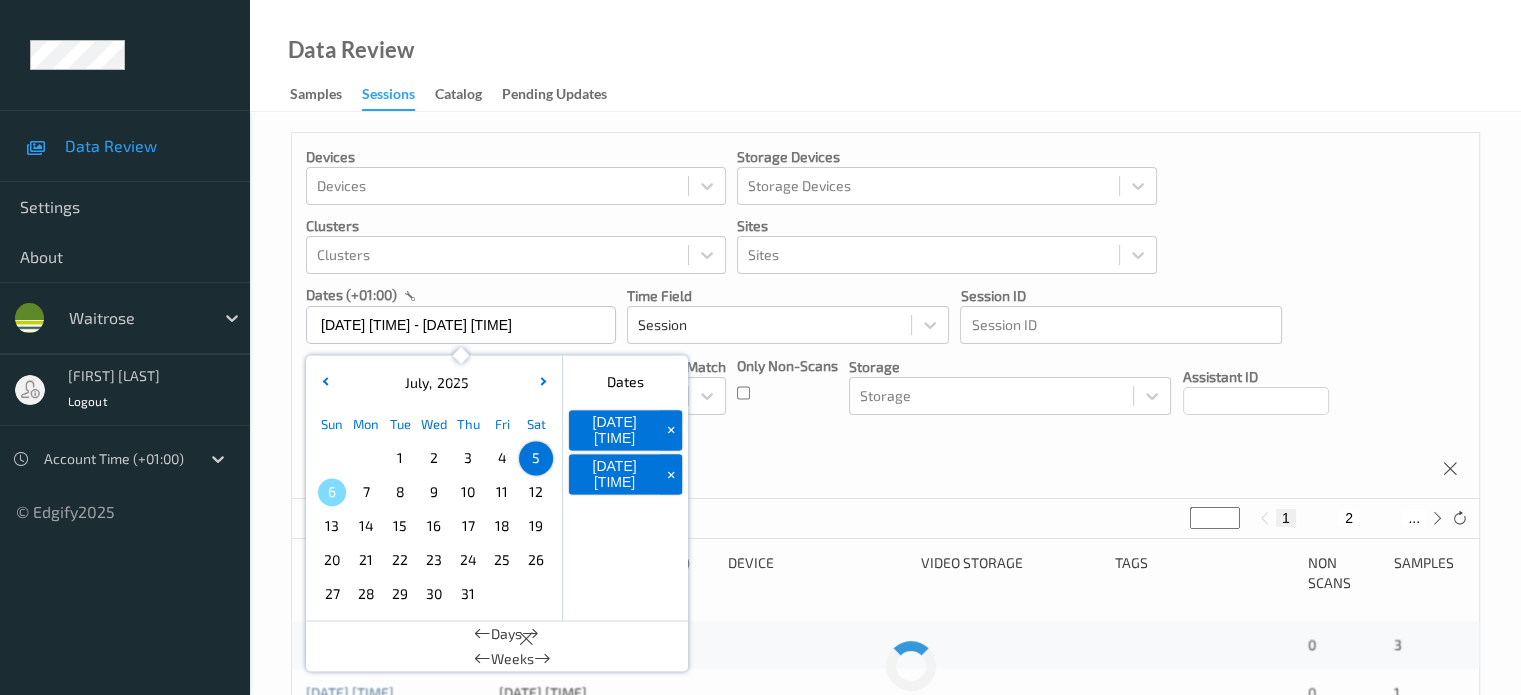 click on "Devices Devices Storage Devices Storage Devices Clusters Clusters Sites Sites dates (+01:00) [DATE] [TIME] - [DATE] [TIME] July , 2025 Sun Mon Tue Wed Thu Fri Sat 1 2 3 4 5 6 7 8 9 10 11 12 13 14 15 16 17 18 19 20 21 22 23 24 25 26 27 28 29 30 31 January February March April May June July August September October November December 2021 2022 2023 2024 2025 2026 2027 2028 2029 2030 2031 2032 Dates [DATE] [TIME] + [DATE] [TIME] + Days Weeks Time Field Session Session ID Session ID Tags none contains any contains all exact match Tags Only Non-Scans Storage Storage Assistant ID Shopper ID Order By Session" at bounding box center [885, 316] 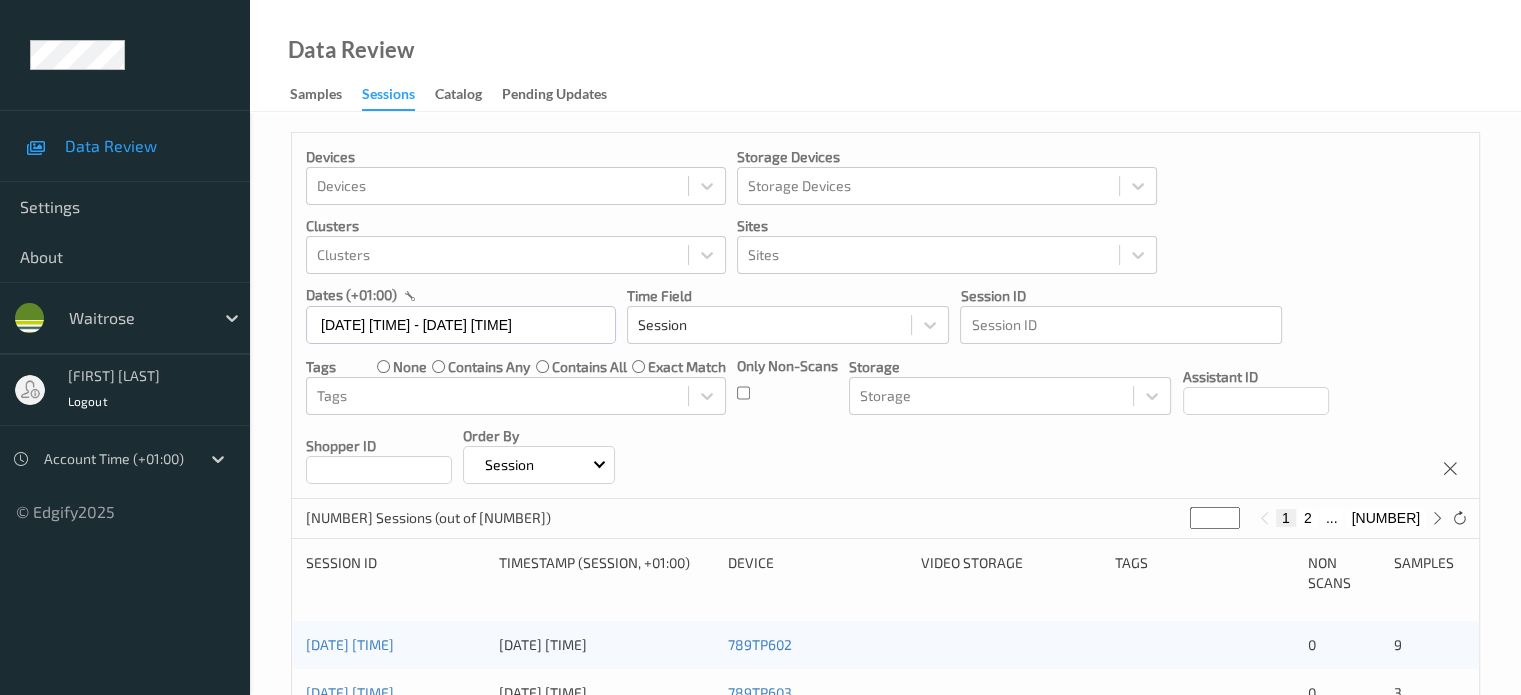 click on "Only Non-Scans" at bounding box center [461, 314] 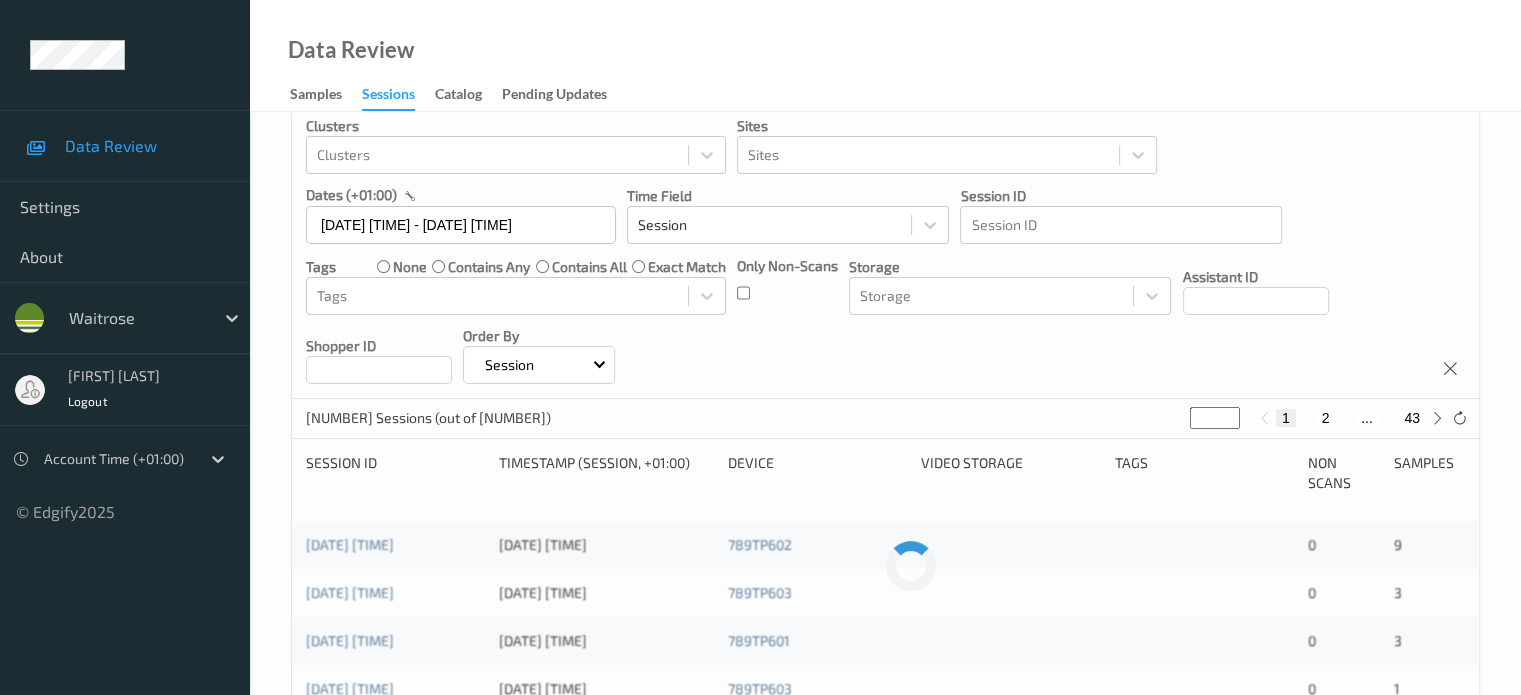 scroll, scrollTop: 0, scrollLeft: 0, axis: both 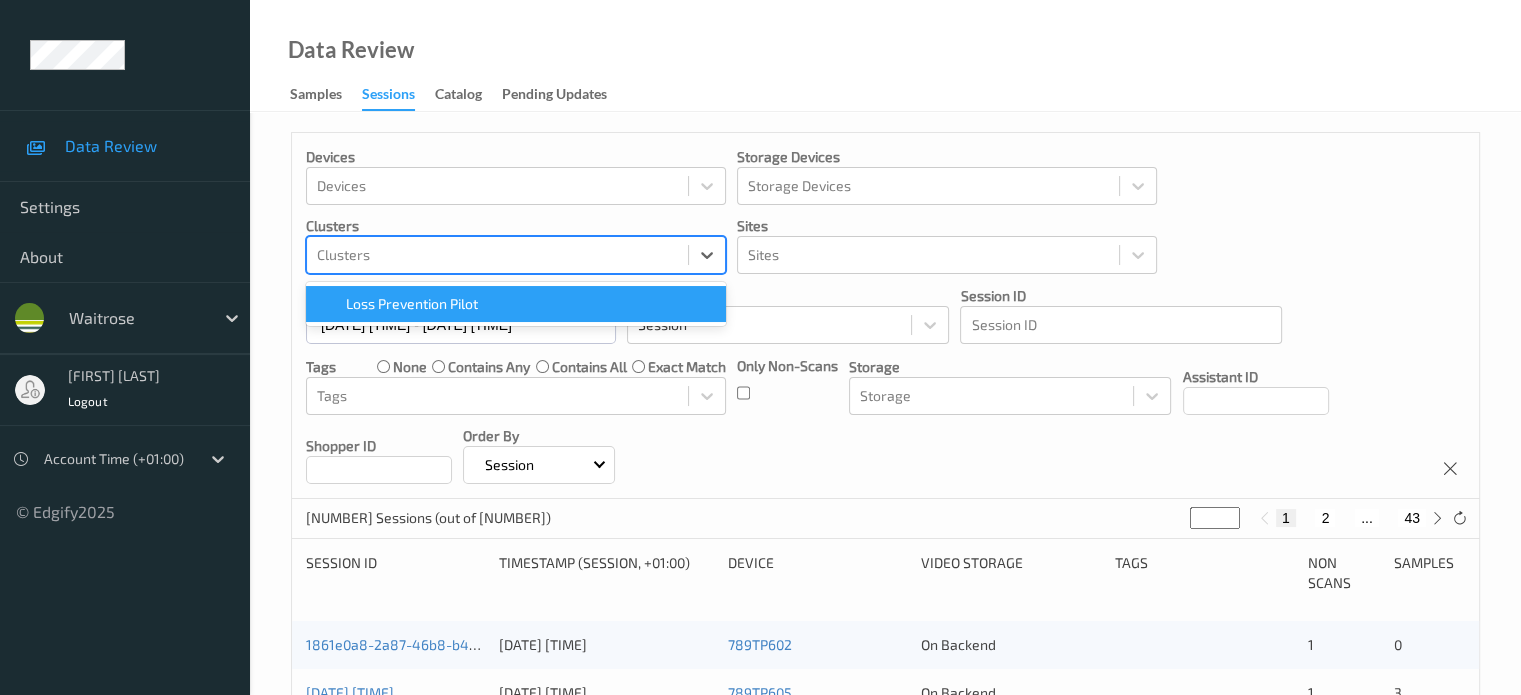 click at bounding box center (497, 255) 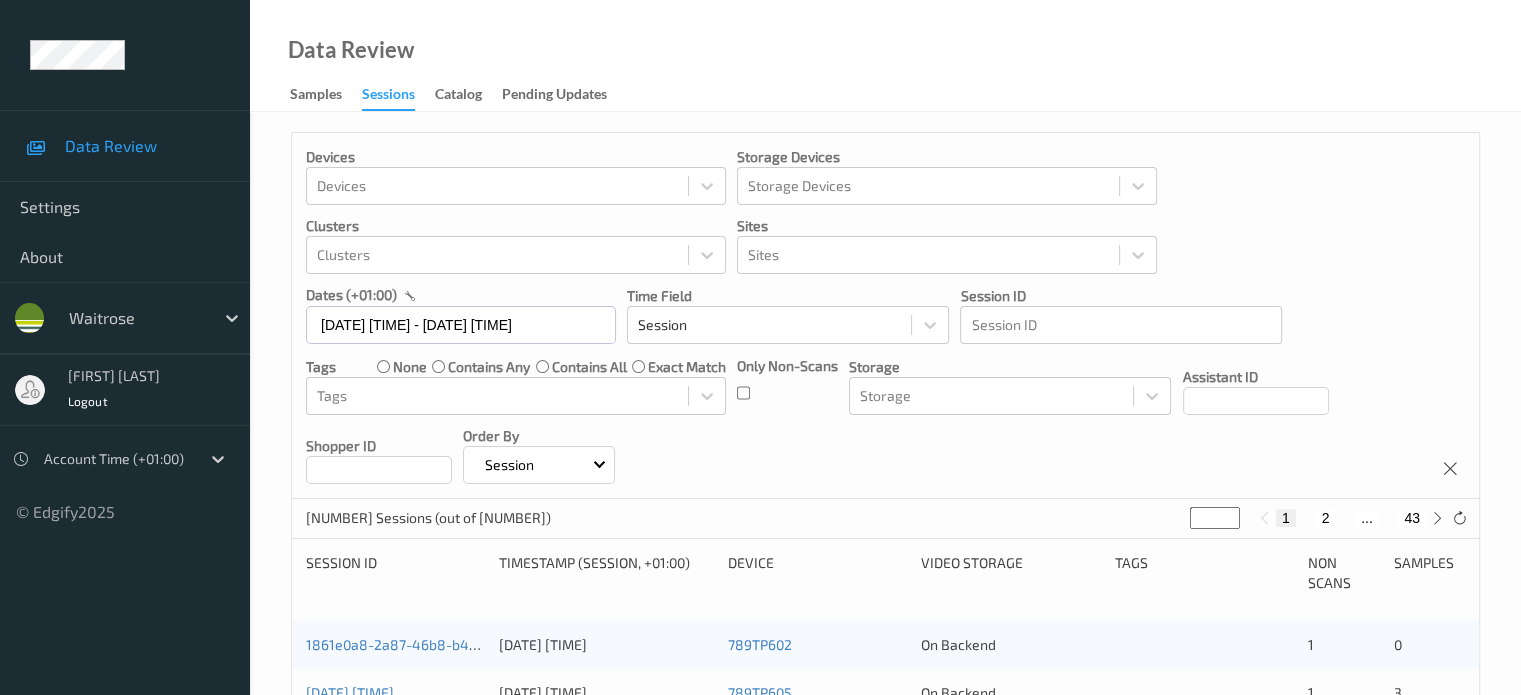 click on "Devices Devices Storage Devices Storage Devices Clusters Clusters Sites Sites dates (+01:00) [DATE] [TIME] - [DATE] [TIME] Time Field Session Session ID Session ID Tags none contains any contains all exact match Tags Only Non-Scans Storage Storage Assistant ID Shopper ID Order By Session" at bounding box center (885, 316) 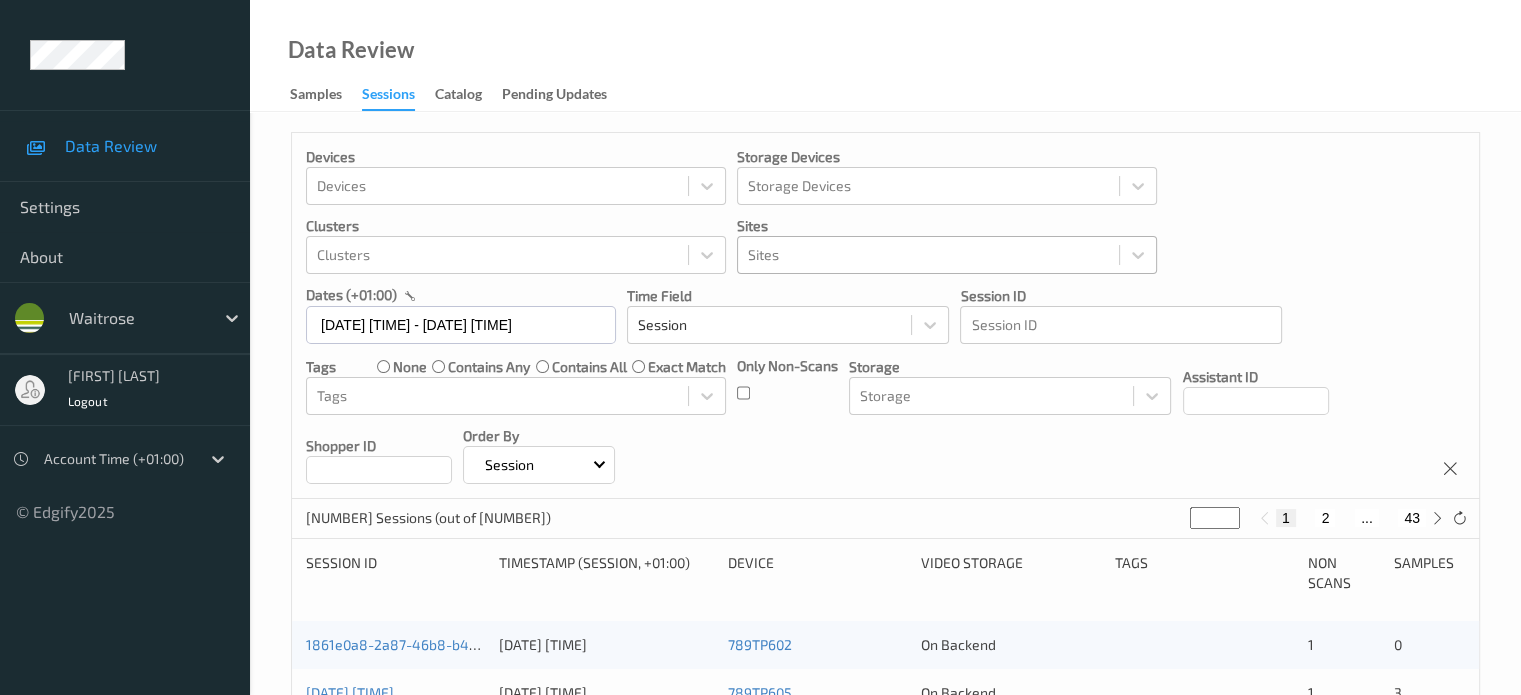 click at bounding box center [497, 186] 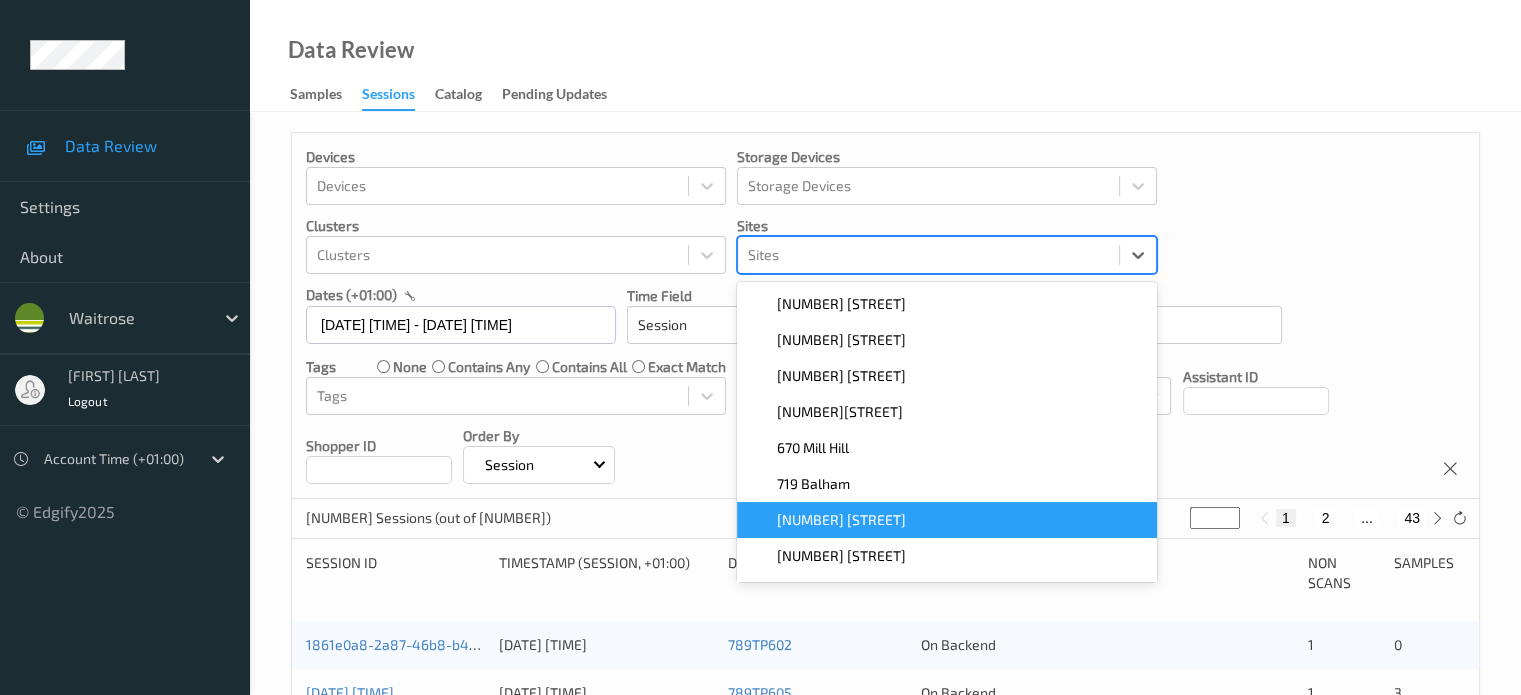 scroll, scrollTop: 68, scrollLeft: 0, axis: vertical 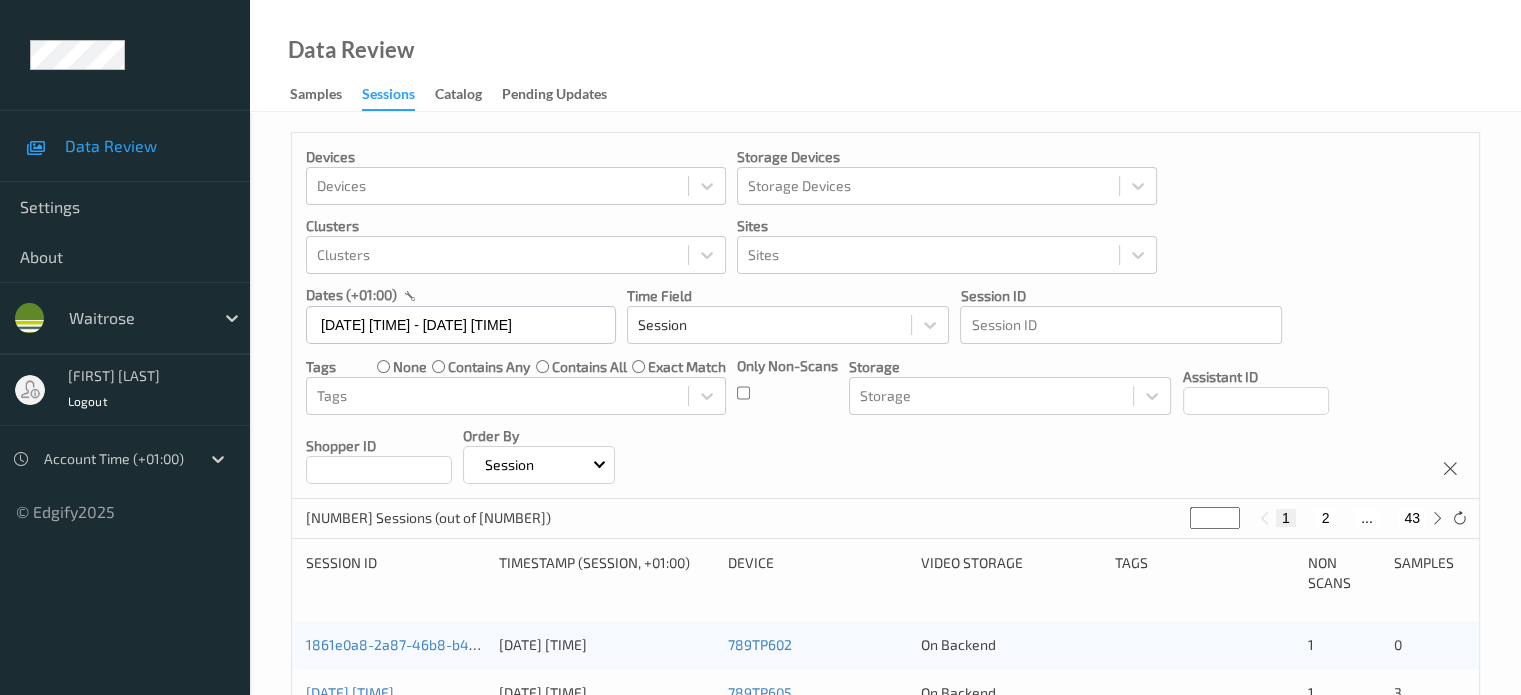 click on "Devices Devices Storage Devices Storage Devices Clusters Clusters Sites Sites dates (+01:00) [DATE] [TIME] - [DATE] [TIME] Time Field Session Session ID Session ID Tags none contains any contains all exact match Tags Only Non-Scans Storage Storage Assistant ID Shopper ID Order By Session" at bounding box center (885, 316) 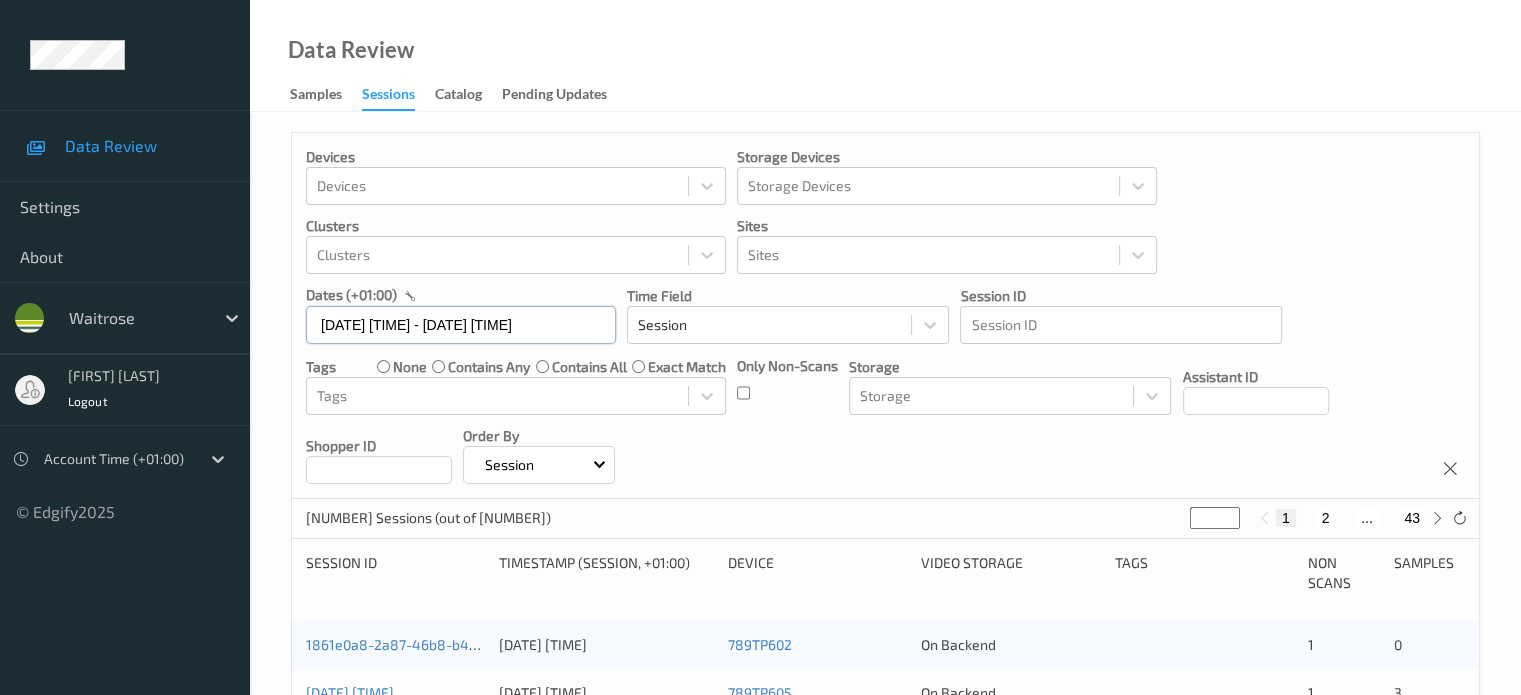 click on "[DATE] [TIME] - [DATE] [TIME]" at bounding box center (461, 325) 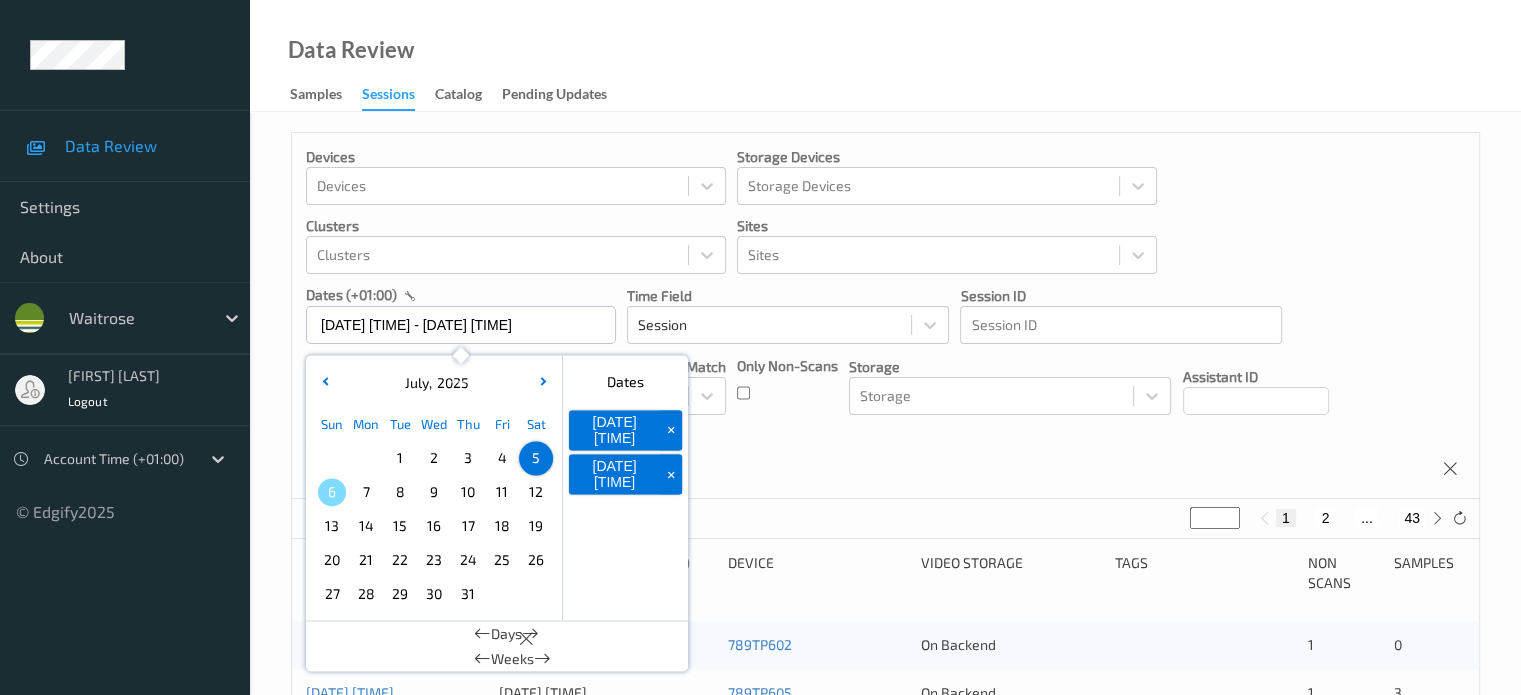 click on "6" at bounding box center (332, 492) 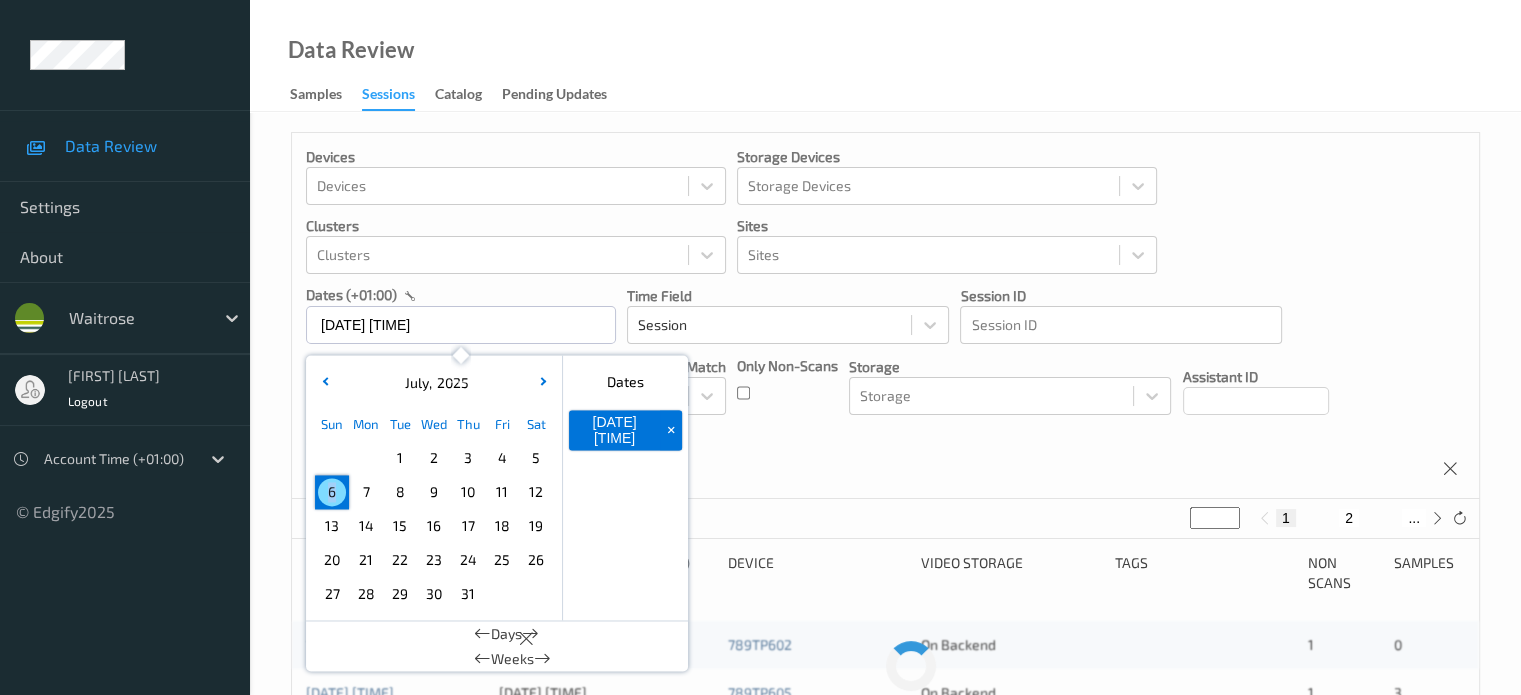 click on "6" at bounding box center [332, 492] 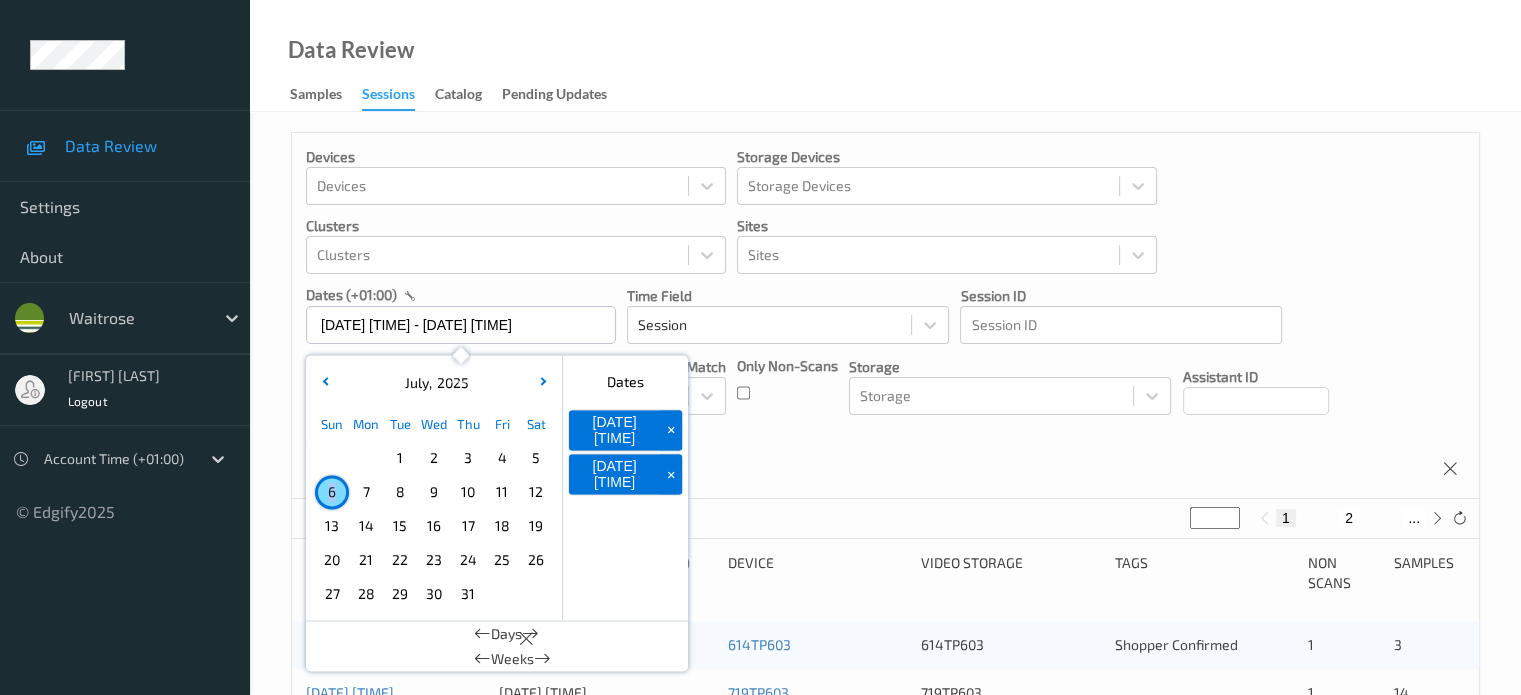 click on "Devices Devices Storage Devices Storage Devices Clusters Clusters Sites Sites dates (+01:00) [DATE] [TIME] - [DATE] [TIME] July , 2025 Sun Mon Tue Wed Thu Fri Sat 1 2 3 4 5 6 7 8 9 10 11 12 13 14 15 16 17 18 19 20 21 22 23 24 25 26 27 28 29 30 31 January February March April May June July August September October November December 2021 2022 2023 2024 2025 2026 2027 2028 2029 2030 2031 2032 Dates [DATE] [TIME] + [DATE] [TIME] + Days Weeks Time Field Session Session ID Session ID Tags none contains any contains all exact match Tags Only Non-Scans Storage Storage Assistant ID Shopper ID Order By Session" at bounding box center [885, 316] 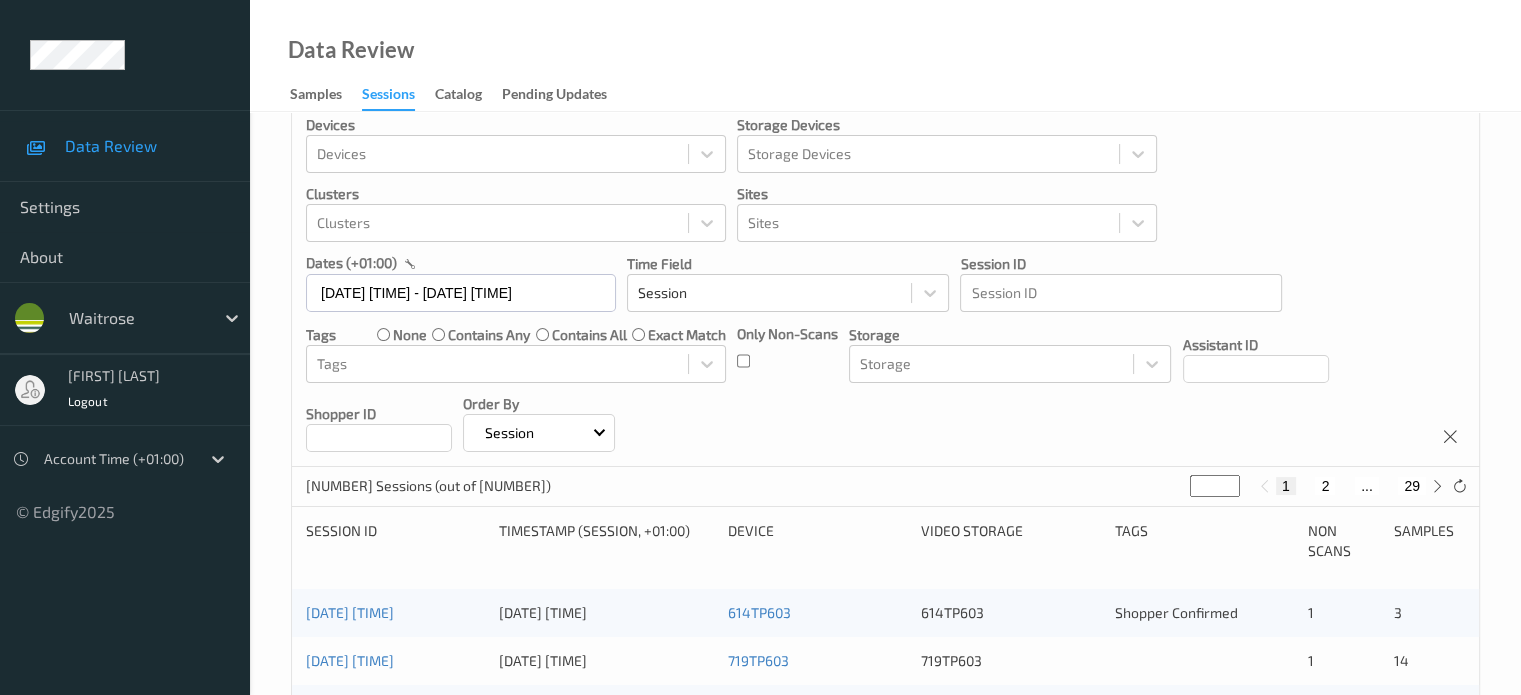 scroll, scrollTop: 0, scrollLeft: 0, axis: both 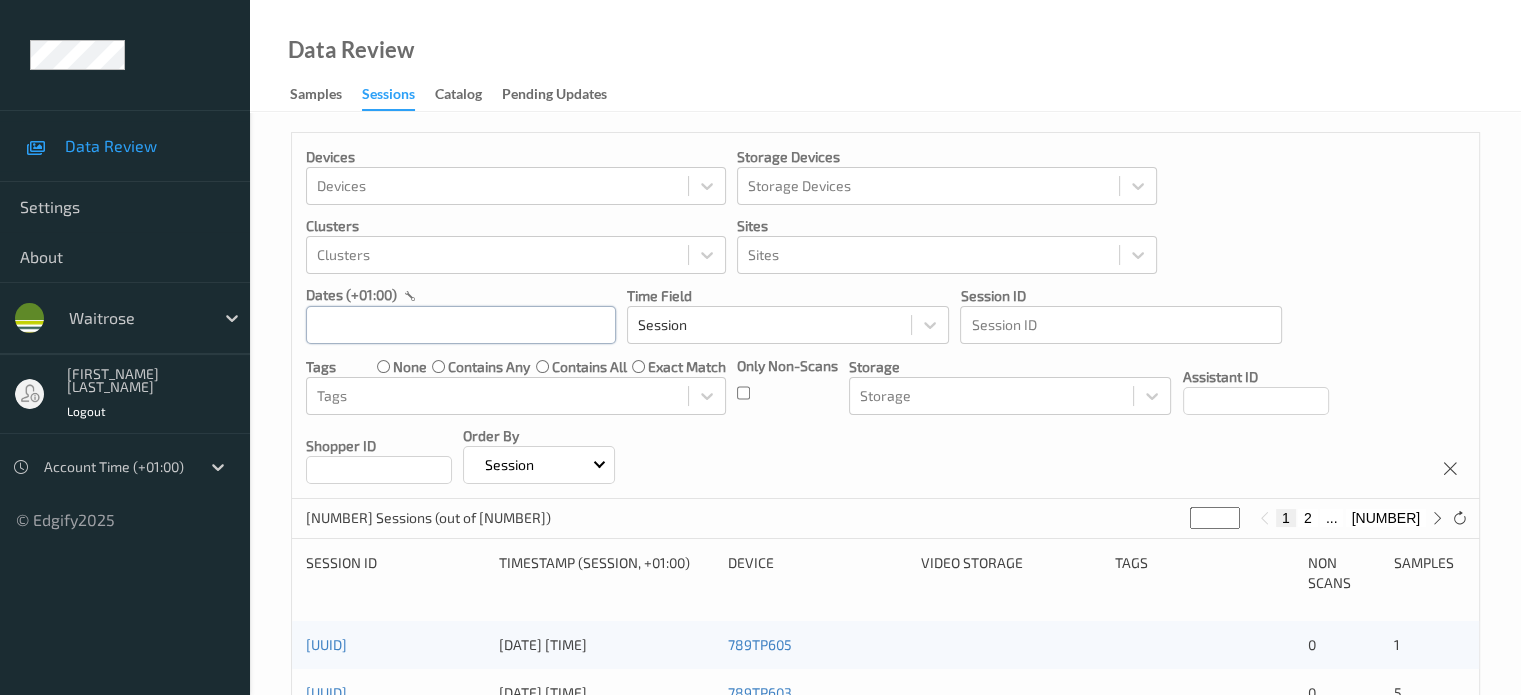 click at bounding box center [461, 325] 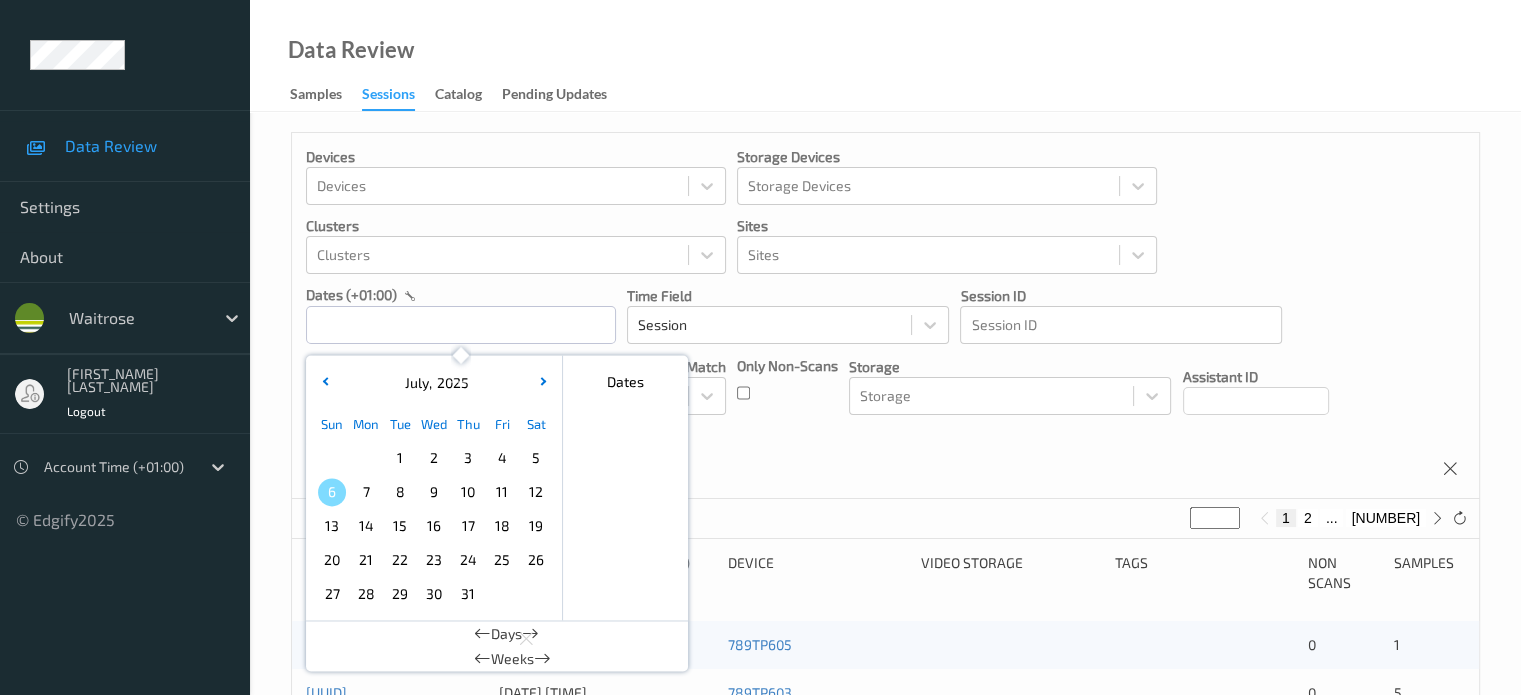 click on "3" at bounding box center (468, 458) 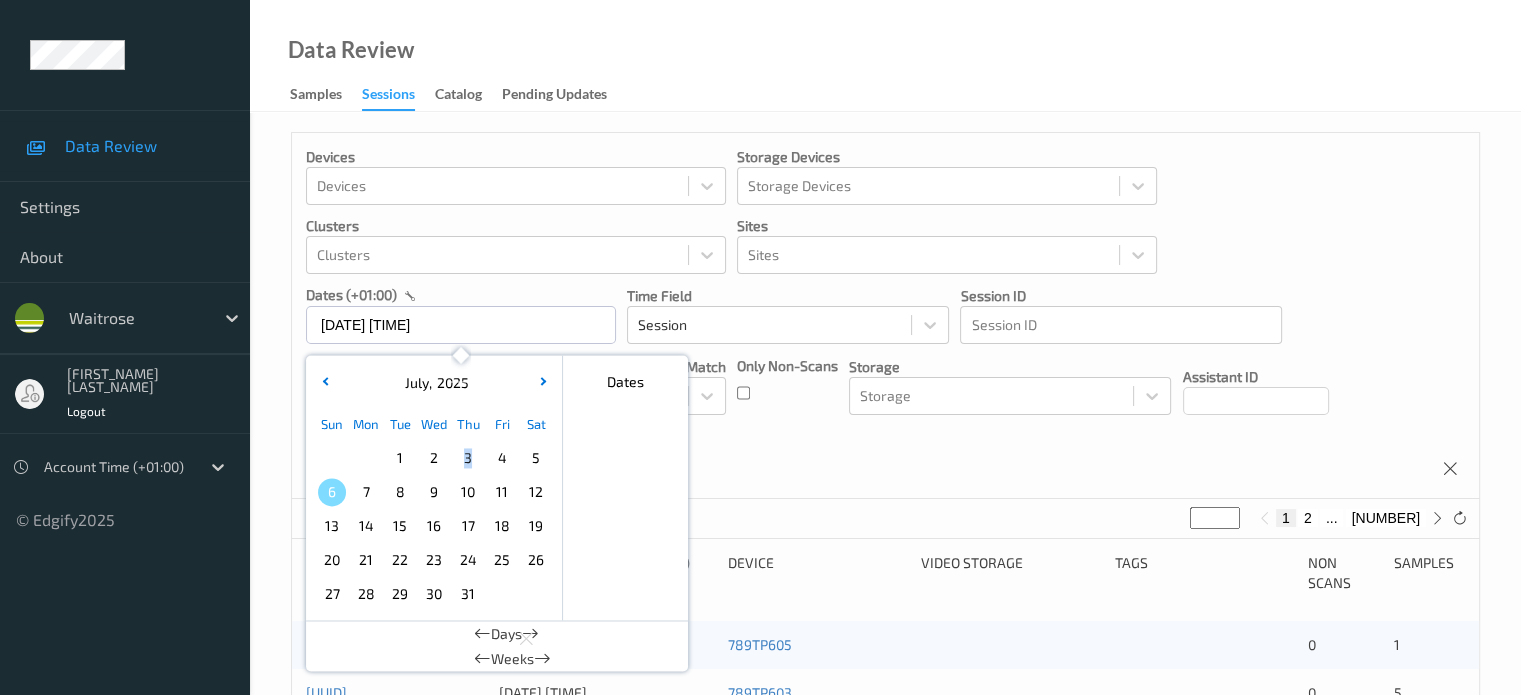 click on "3" at bounding box center [468, 458] 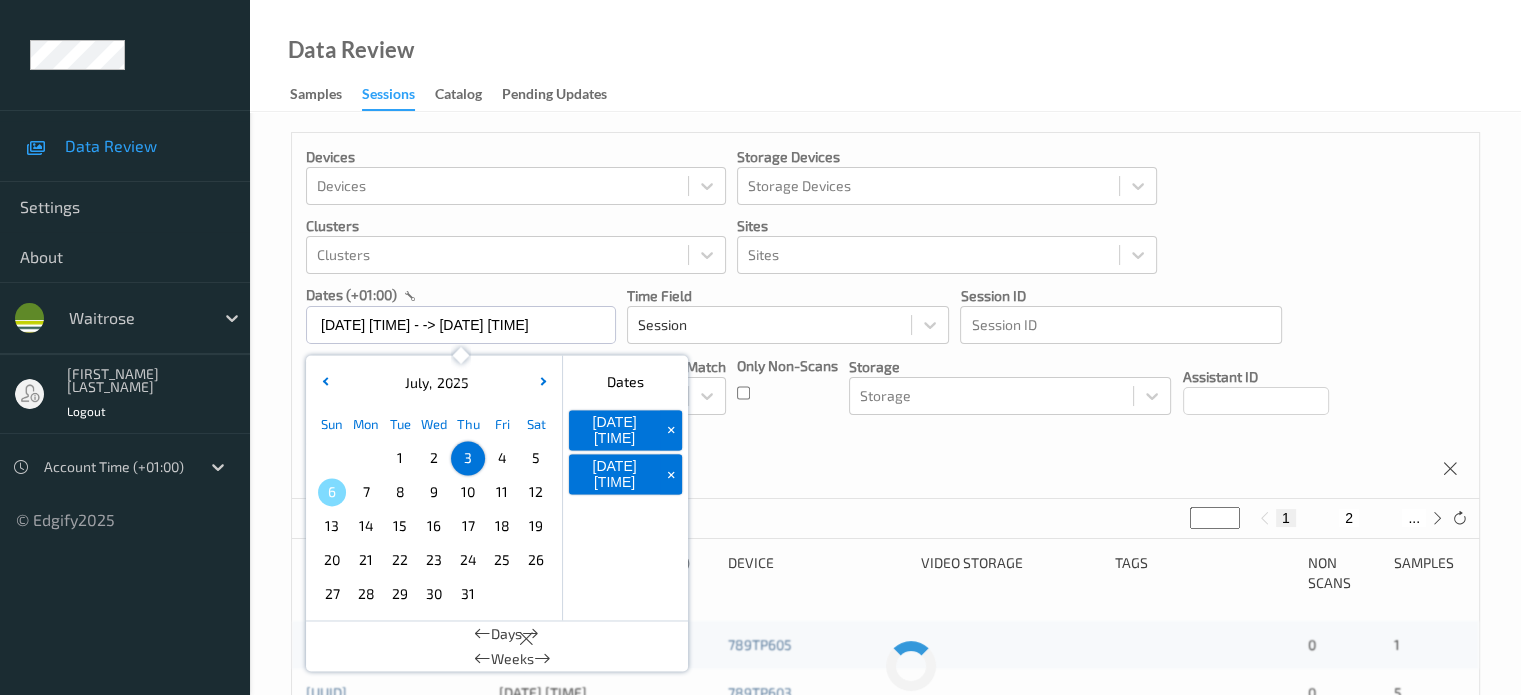 click on "Devices Devices Storage Devices Storage Devices Clusters Clusters Sites Sites dates (+01:00) 03/07/2025 00:00 -> 03/07/2025 23:59 July , 2025 Sun Mon Tue Wed Thu Fri Sat 1 2 3 4 5 6 7 8 9 10 11 12 13 14 15 16 17 18 19 20 21 22 23 24 25 26 27 28 29 30 31 January February March April May June July August September October November December 2021 2022 2023 2024 2025 2026 2027 2028 2029 2030 2031 2032 Dates 03/07/2025 00:00 + 03/07/2025 23:59 + Days Weeks Time Field Session Session ID Session ID Tags none contains any contains all exact match Tags Only Non-Scans Storage Storage Assistant ID Shopper ID Order By Session" at bounding box center [885, 316] 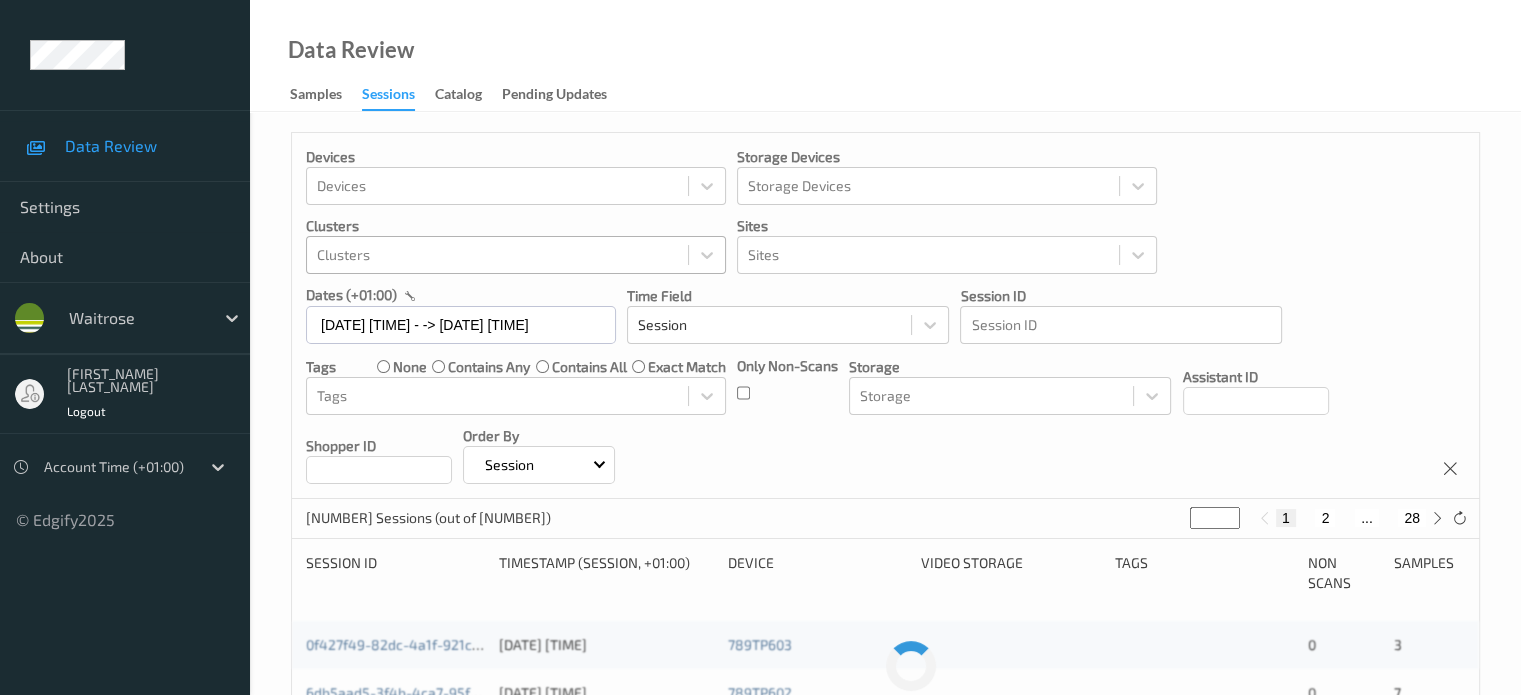 click at bounding box center [497, 186] 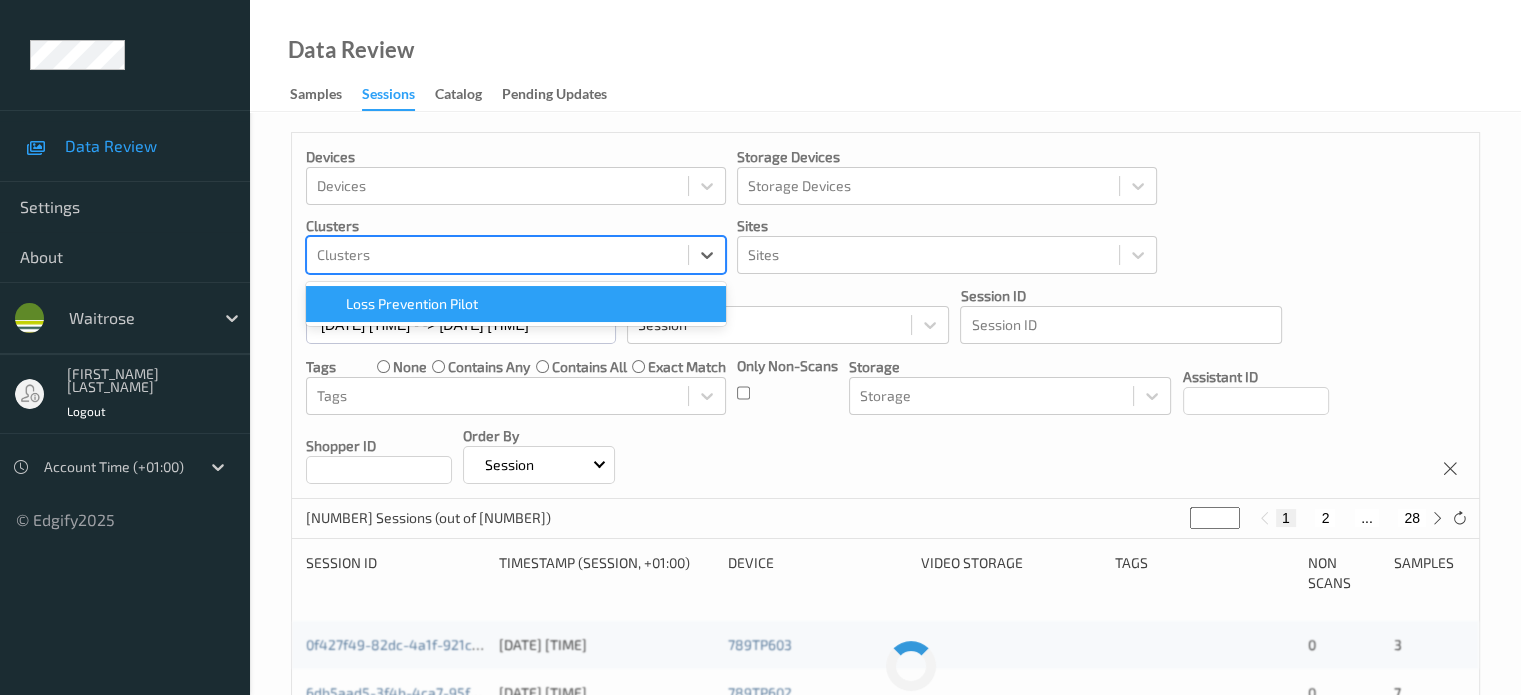 click on "Devices Devices Storage Devices Storage Devices Clusters option Loss Prevention Pilot focused, 1 of 1. 1 result available. Use Up and Down to choose options, press Enter to select the currently focused option, press Escape to exit the menu, press Tab to select the option and exit the menu. Clusters    Loss Prevention Pilot Sites Sites dates (+01:00) 03/07/2025 00:00 -> 03/07/2025 23:59 Time Field Session Session ID Session ID Tags none contains any contains all exact match Tags Only Non-Scans Storage Storage Assistant ID Shopper ID Order By Session" at bounding box center [885, 316] 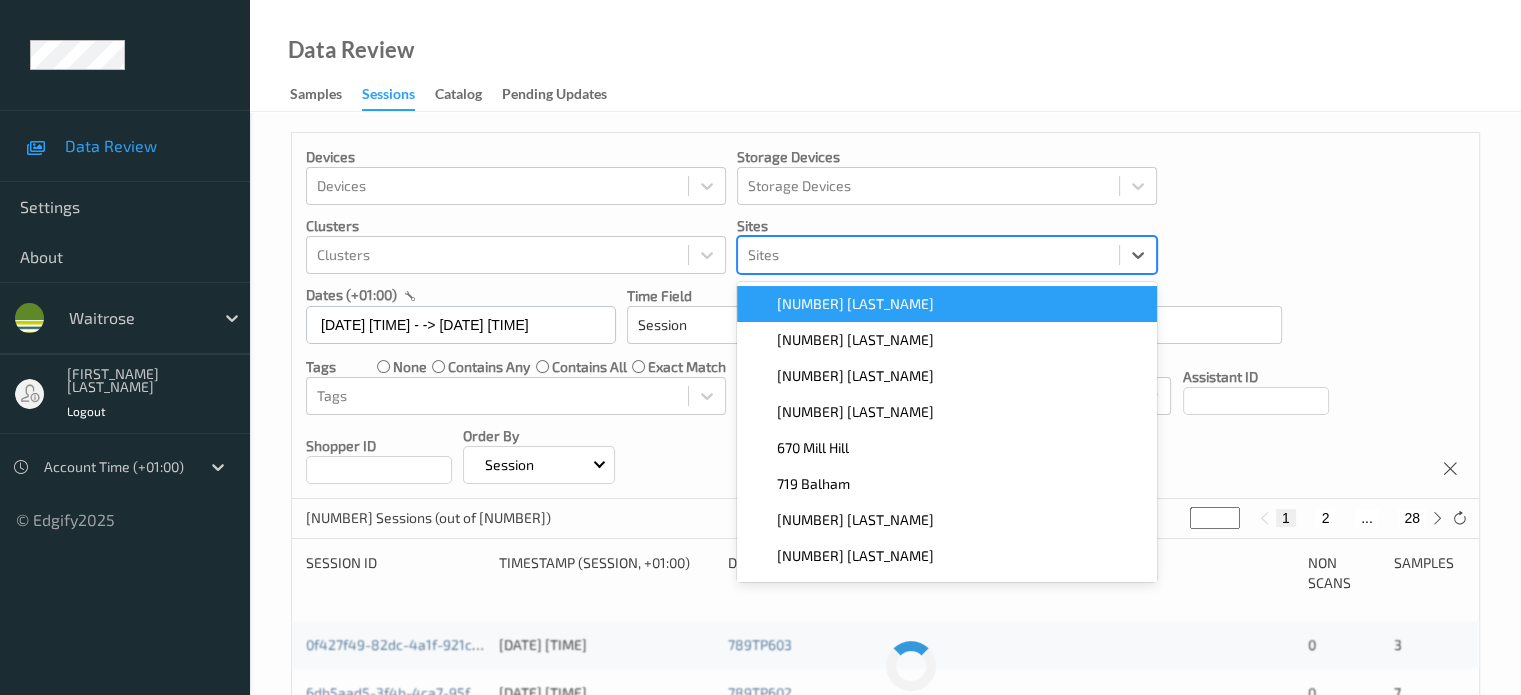 click at bounding box center (928, 255) 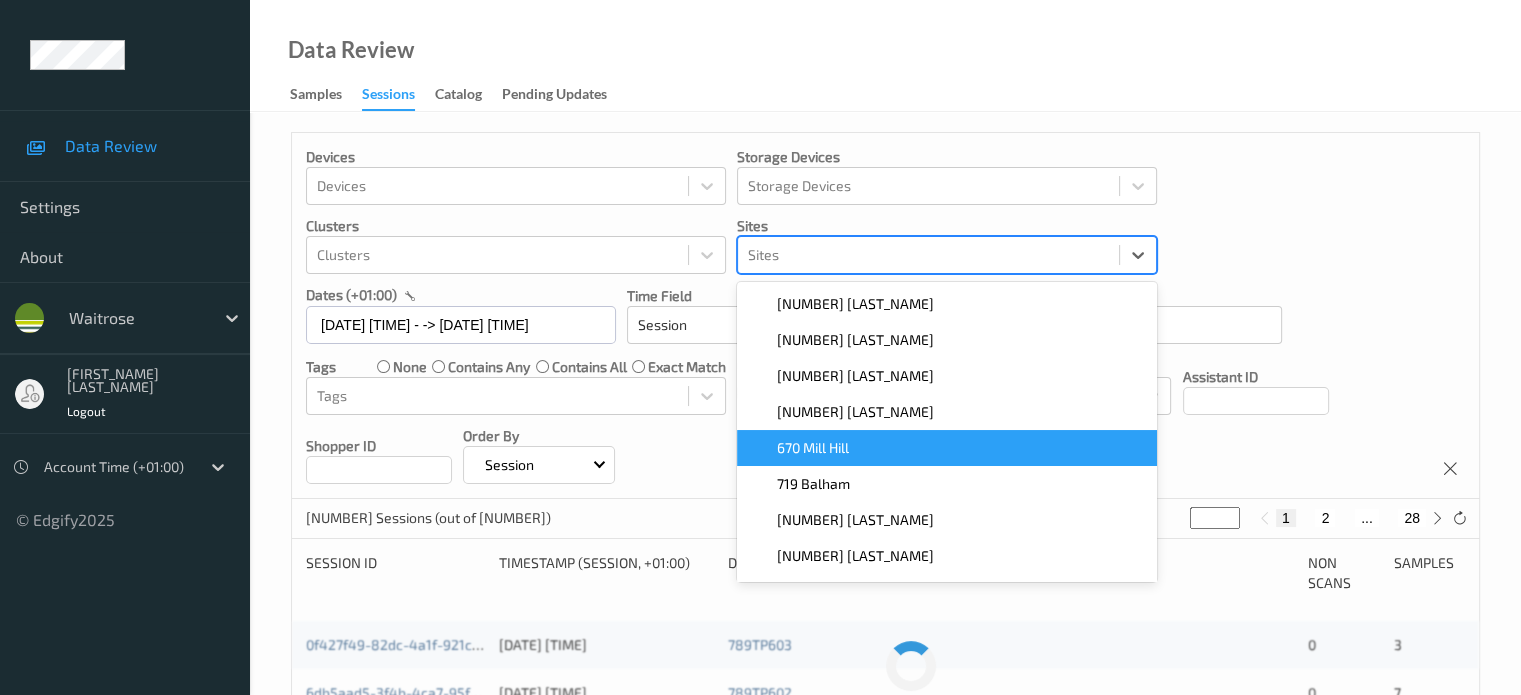 click on "670 Mill Hill" at bounding box center [947, 448] 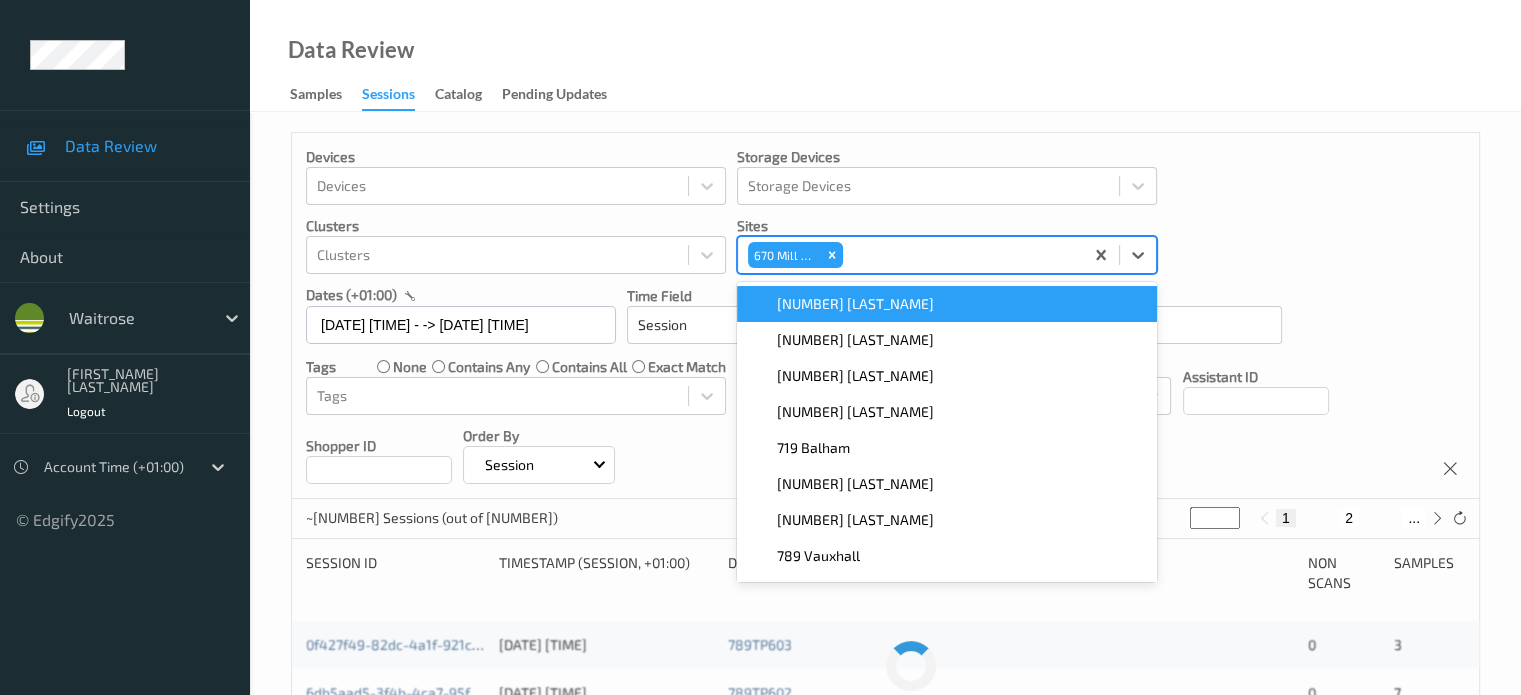 click on "Devices Devices Storage Devices Storage Devices Clusters Clusters Sites option 670 Mill Hill, selected. option 176 Cobham focused, 1 of 9. 9 results available. Use Up and Down to choose options, press Enter to select the currently focused option, press Escape to exit the menu, press Tab to select the option and exit the menu. 670 Mill Hill    176 Cobham    457	 Pontprennau    494 Altrincham    614 Pimlico    719	Balham    729	Wells    761	Morningside    789 Vauxhall    833 Trinity Square dates (+01:00) 03/07/2025 00:00 -> 03/07/2025 23:59 Time Field Session Session ID Session ID Tags none contains any contains all exact match Tags Only Non-Scans Storage Storage Assistant ID Shopper ID Order By Session" at bounding box center (885, 316) 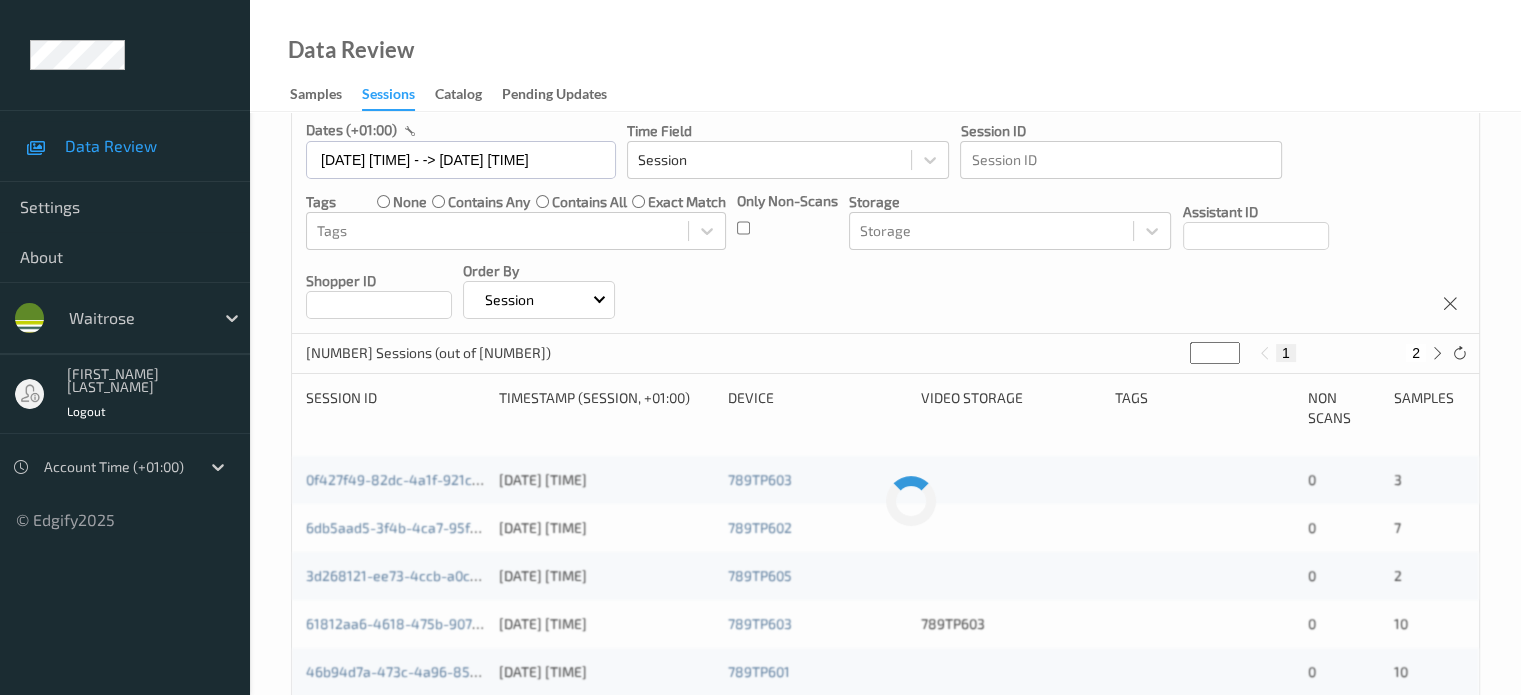 scroll, scrollTop: 200, scrollLeft: 0, axis: vertical 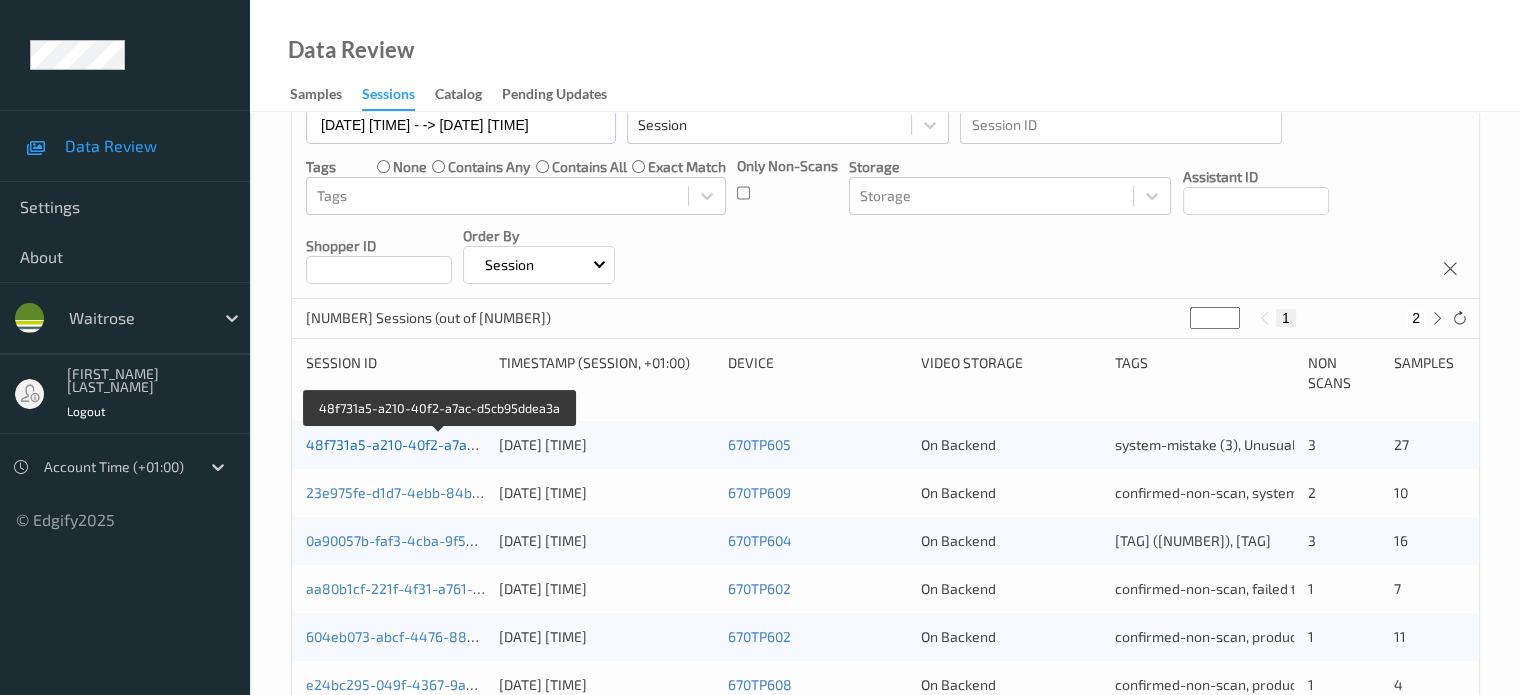 click on "48f731a5-a210-40f2-a7ac-d5cb95ddea3a" at bounding box center [440, 444] 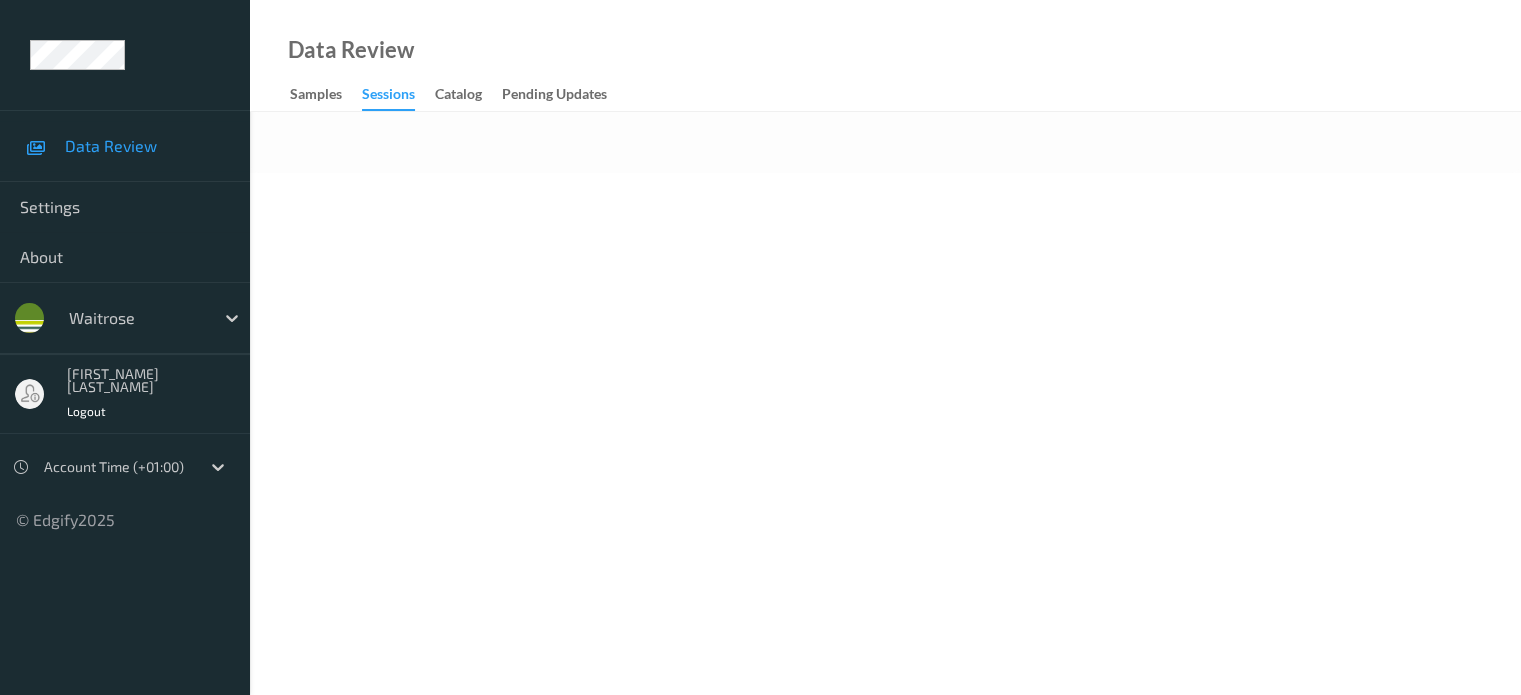 scroll, scrollTop: 0, scrollLeft: 0, axis: both 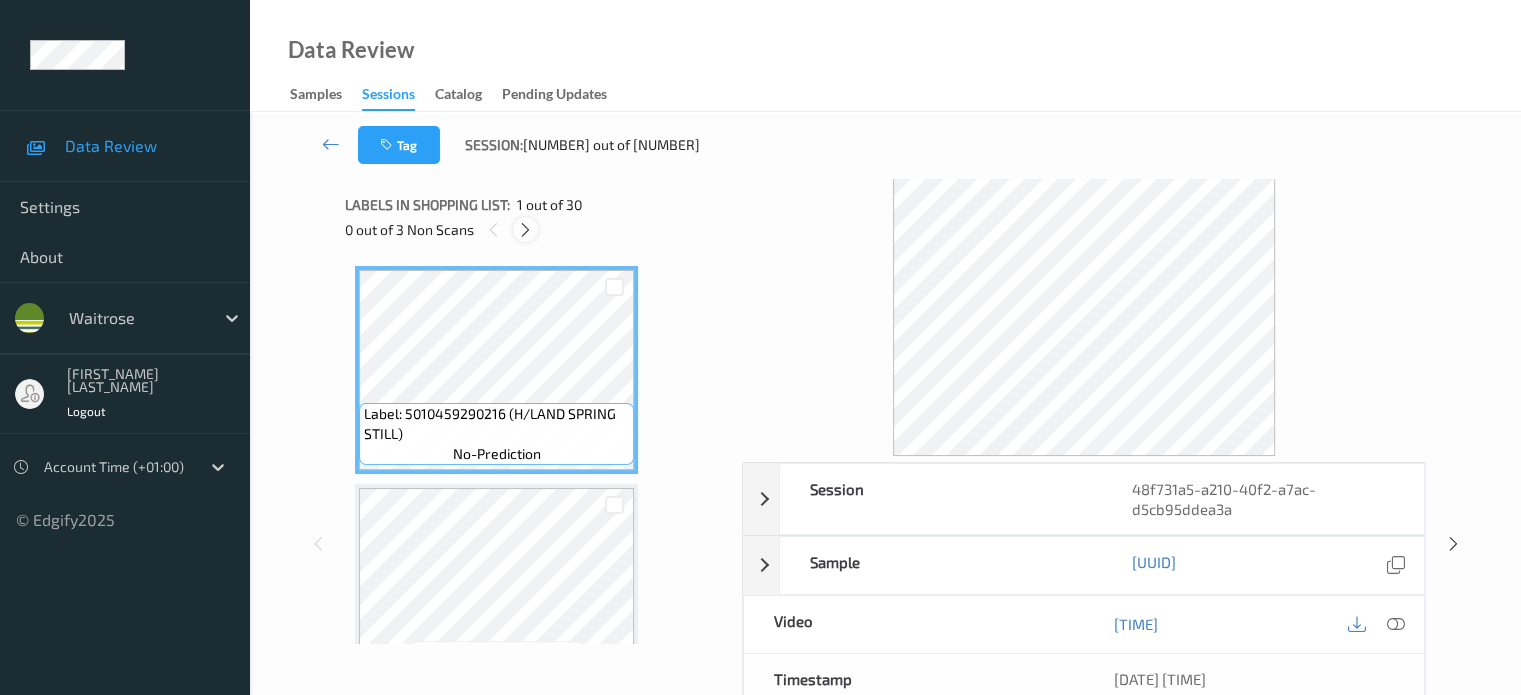 click at bounding box center [525, 230] 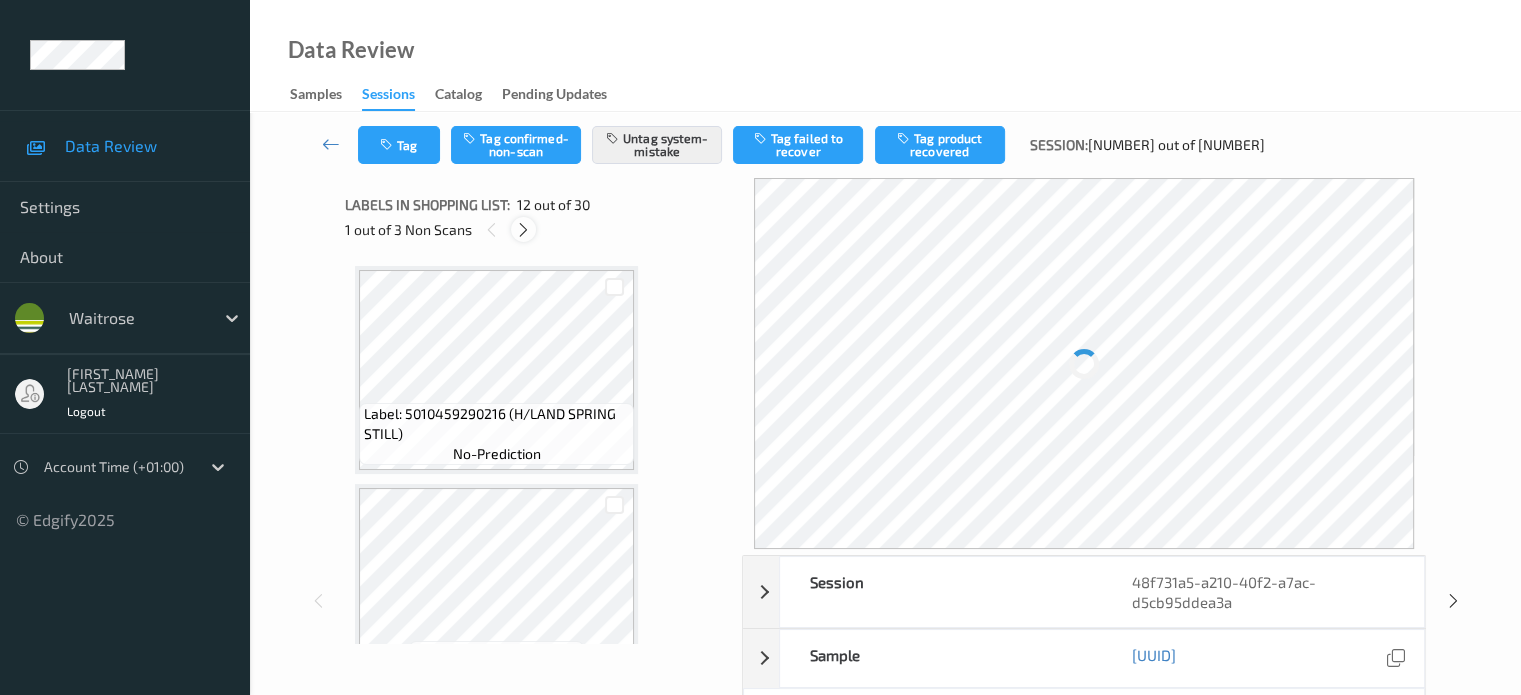 scroll, scrollTop: 2190, scrollLeft: 0, axis: vertical 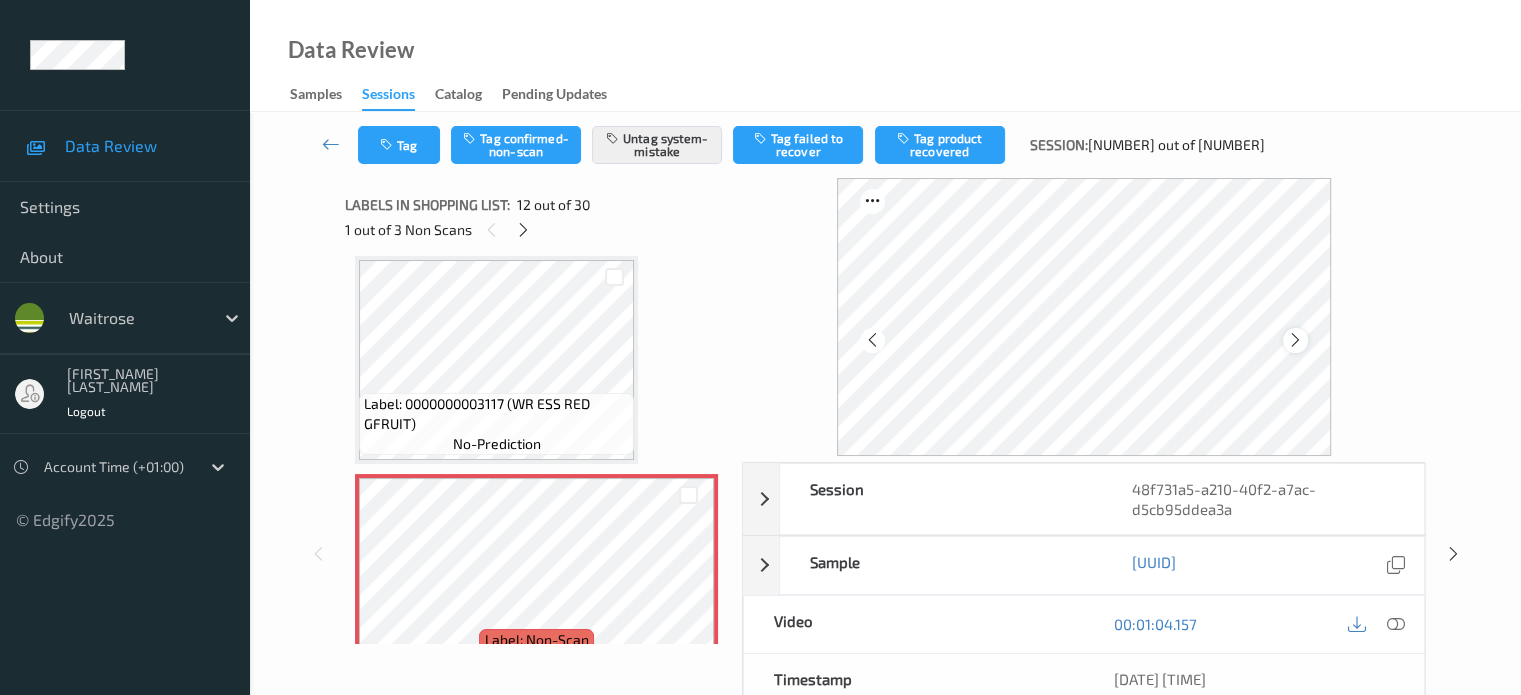 click at bounding box center (1295, 340) 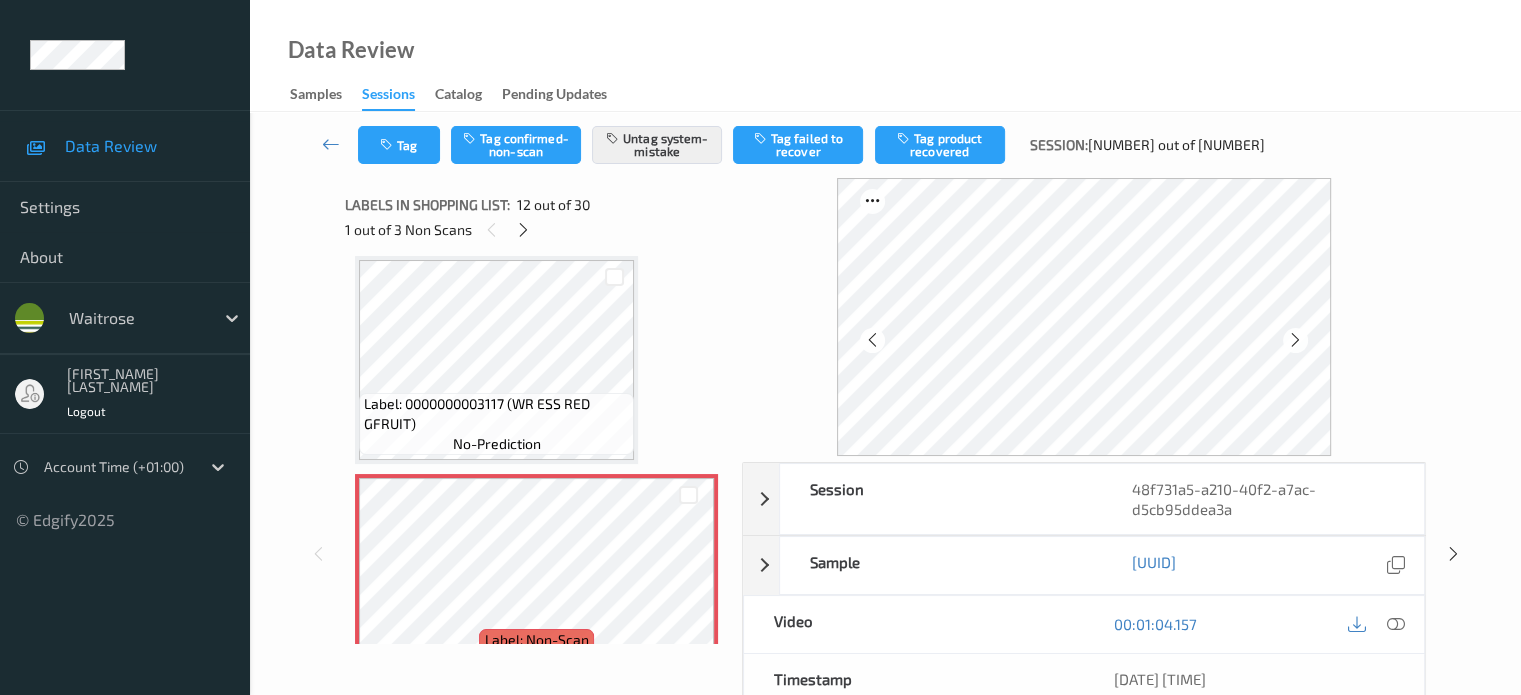click at bounding box center (1295, 340) 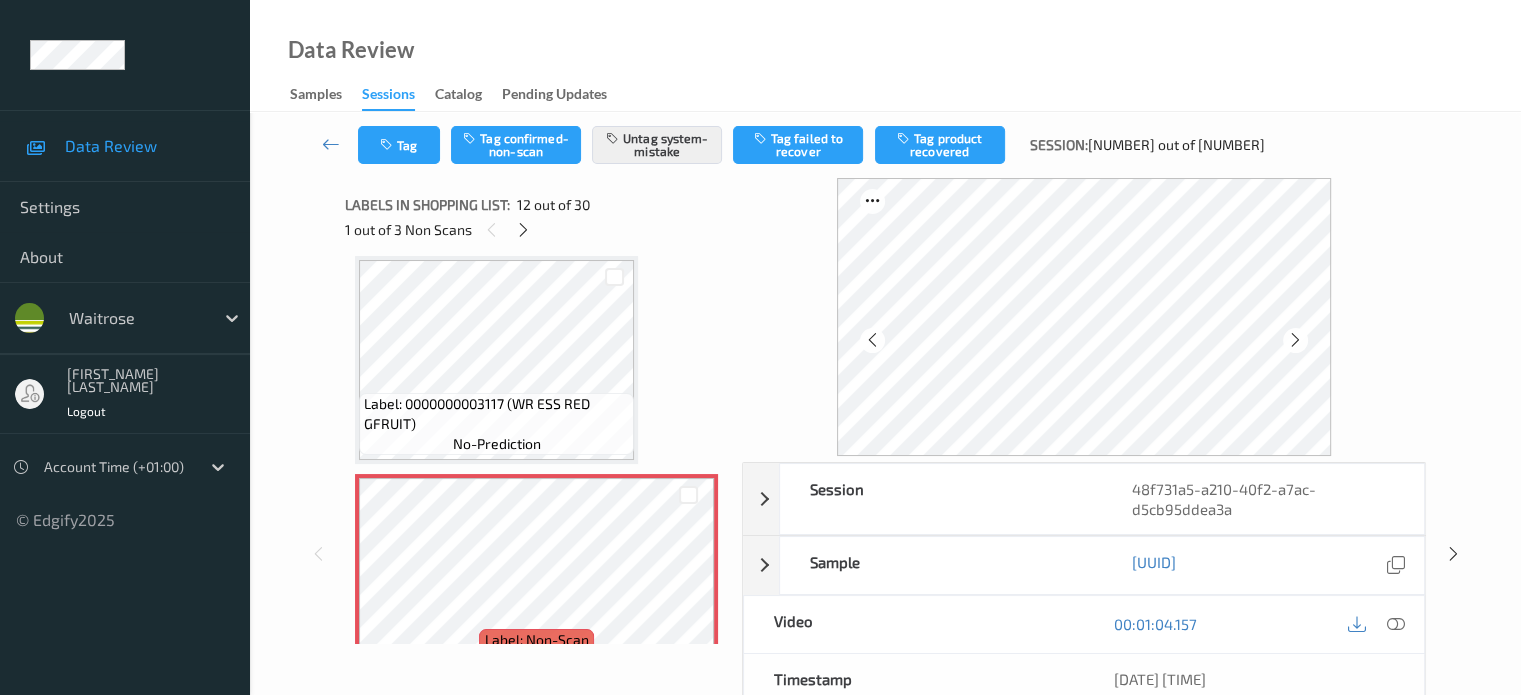 click at bounding box center (1295, 340) 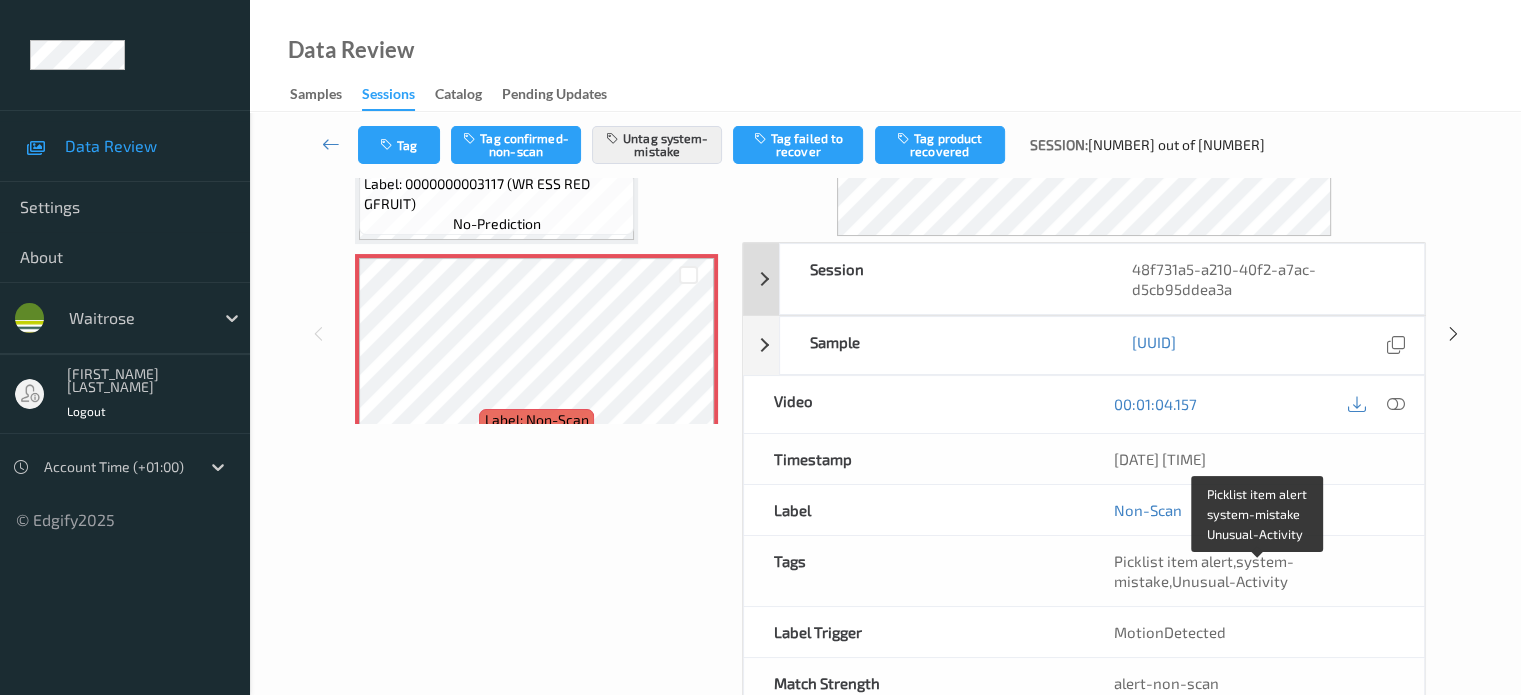 scroll, scrollTop: 185, scrollLeft: 0, axis: vertical 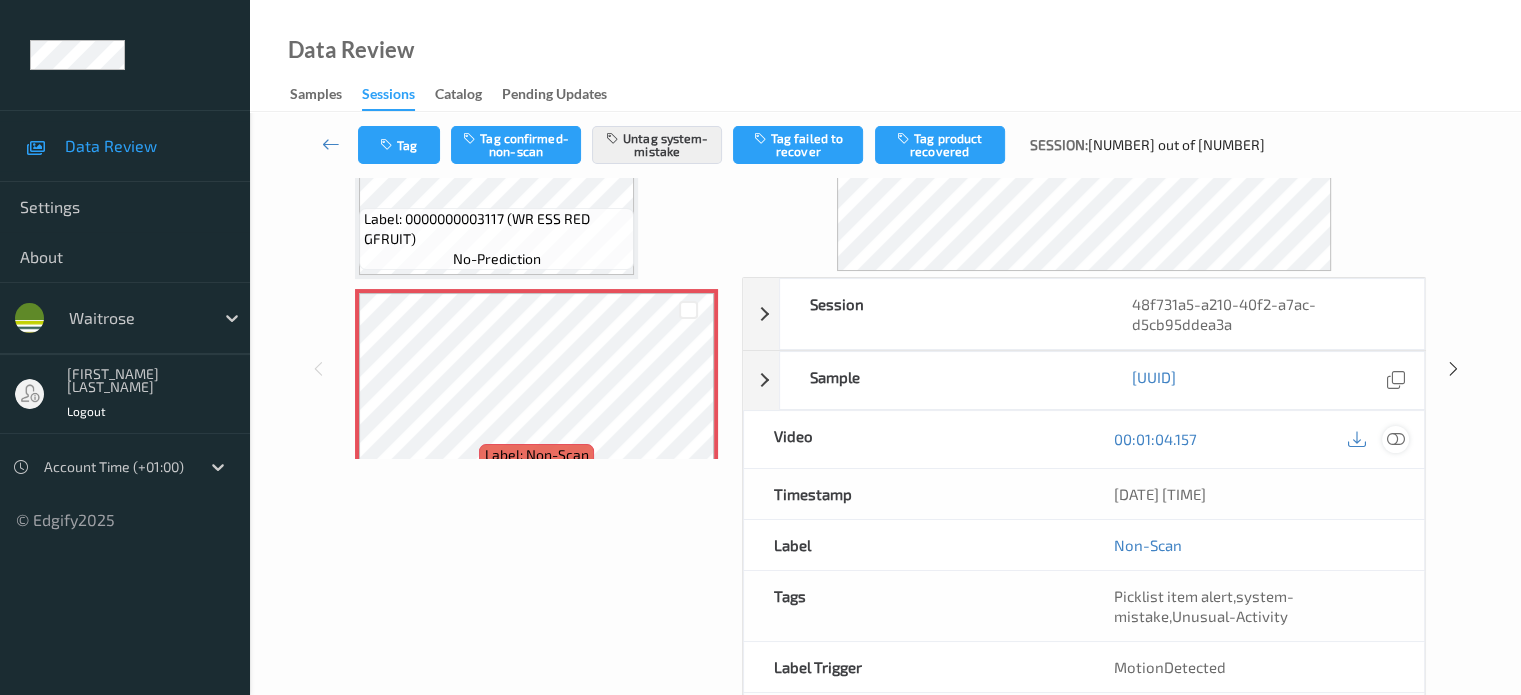 click at bounding box center [1395, 439] 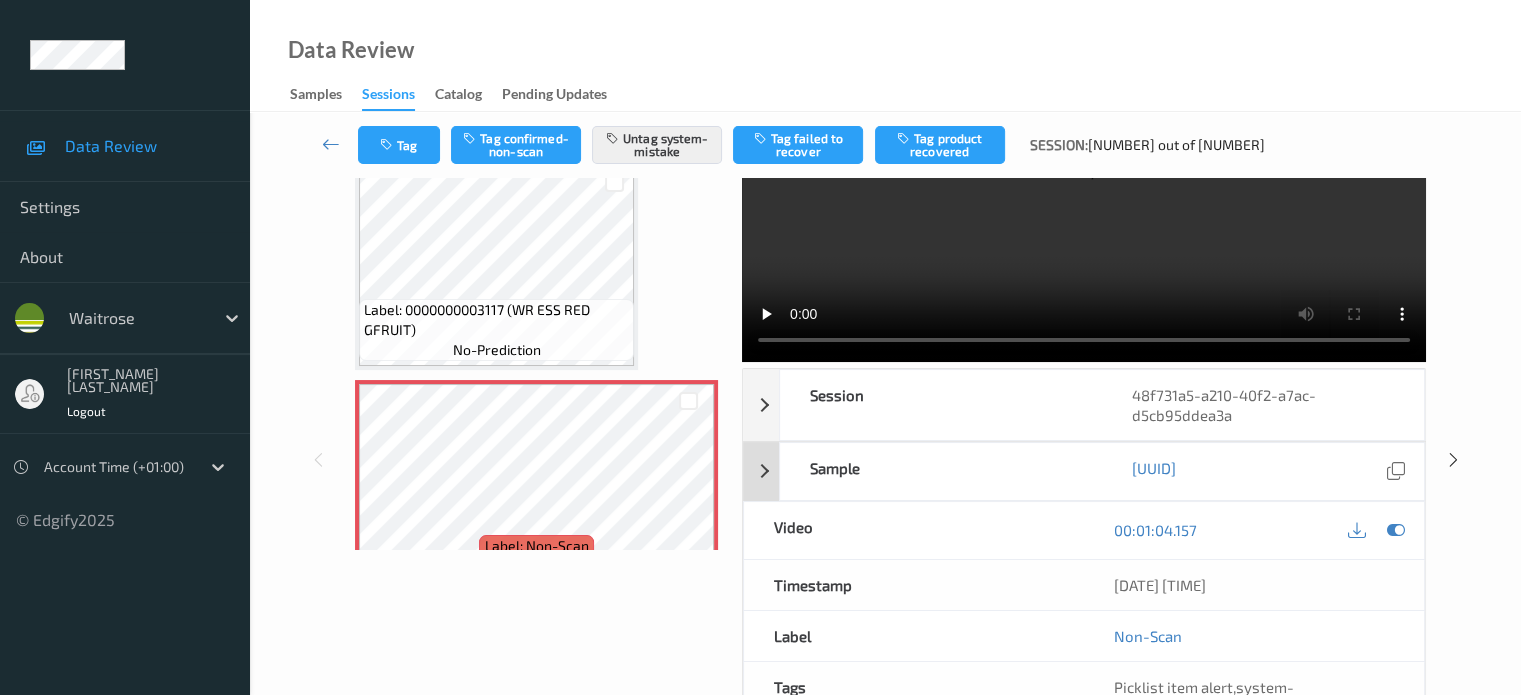 scroll, scrollTop: 0, scrollLeft: 0, axis: both 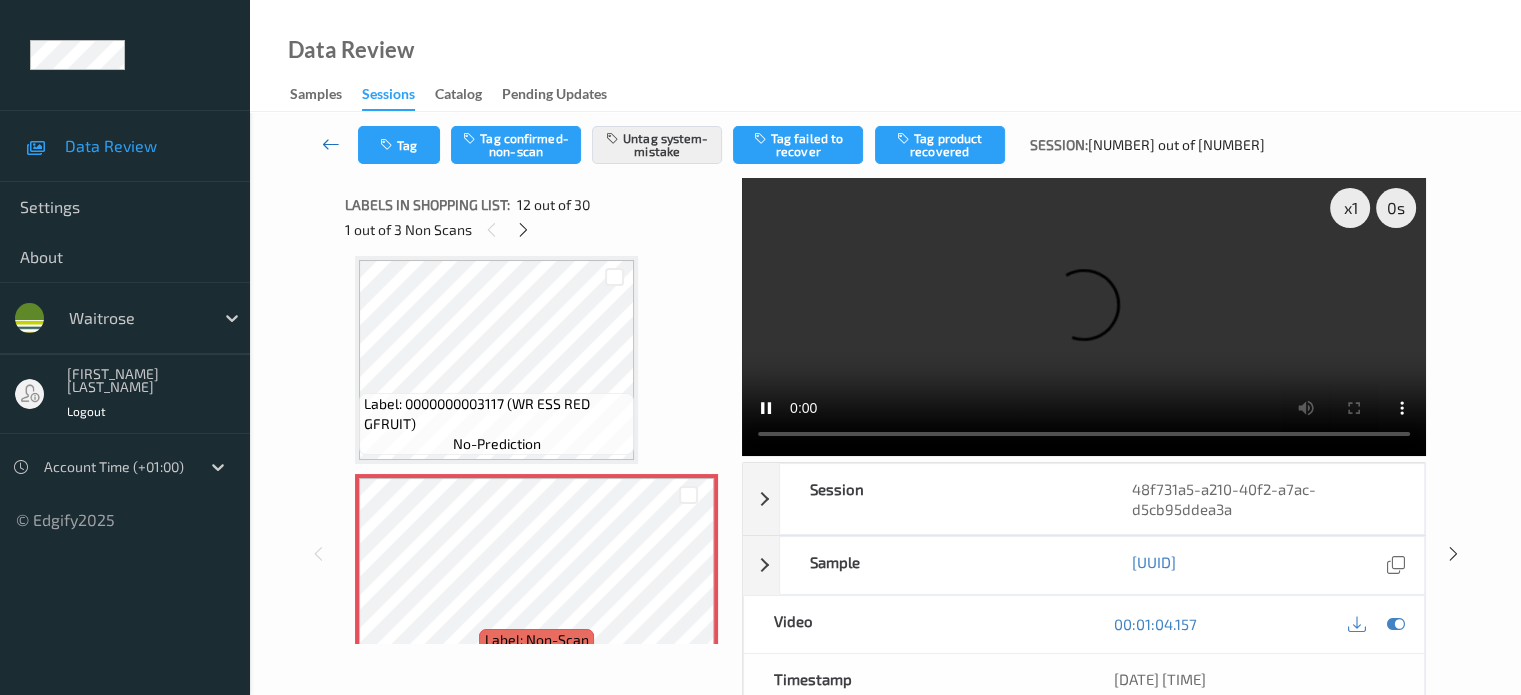click at bounding box center (331, 145) 